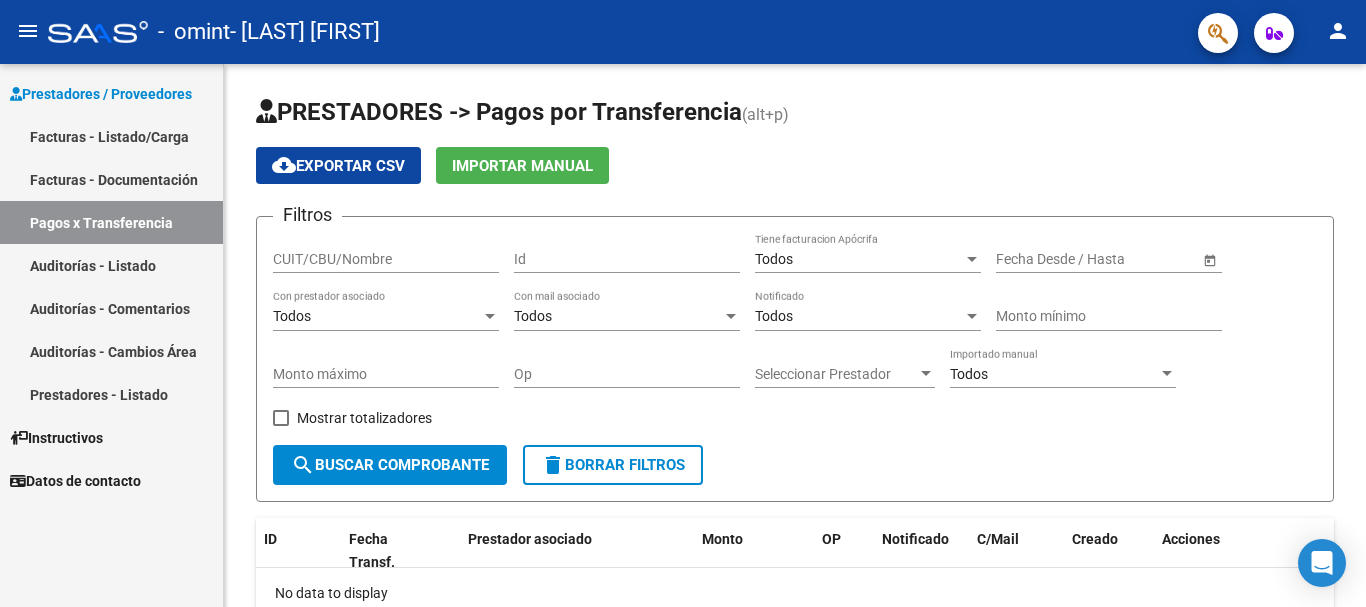 scroll, scrollTop: 0, scrollLeft: 0, axis: both 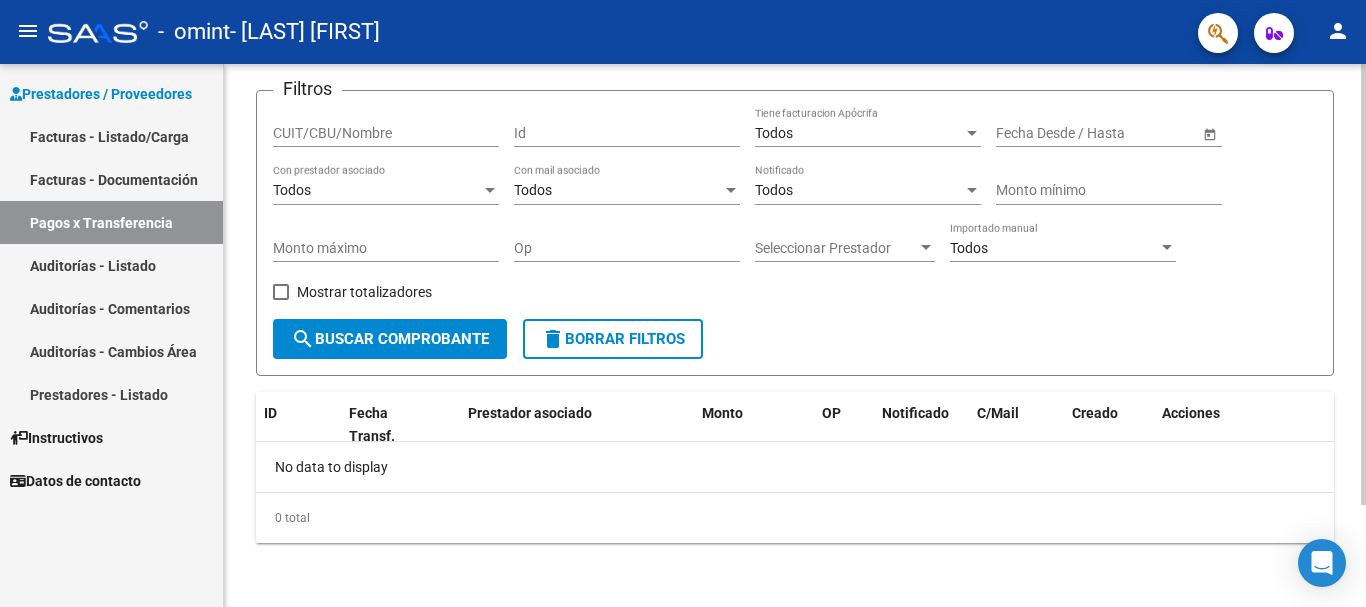 click on "CUIT/CBU/Nombre" 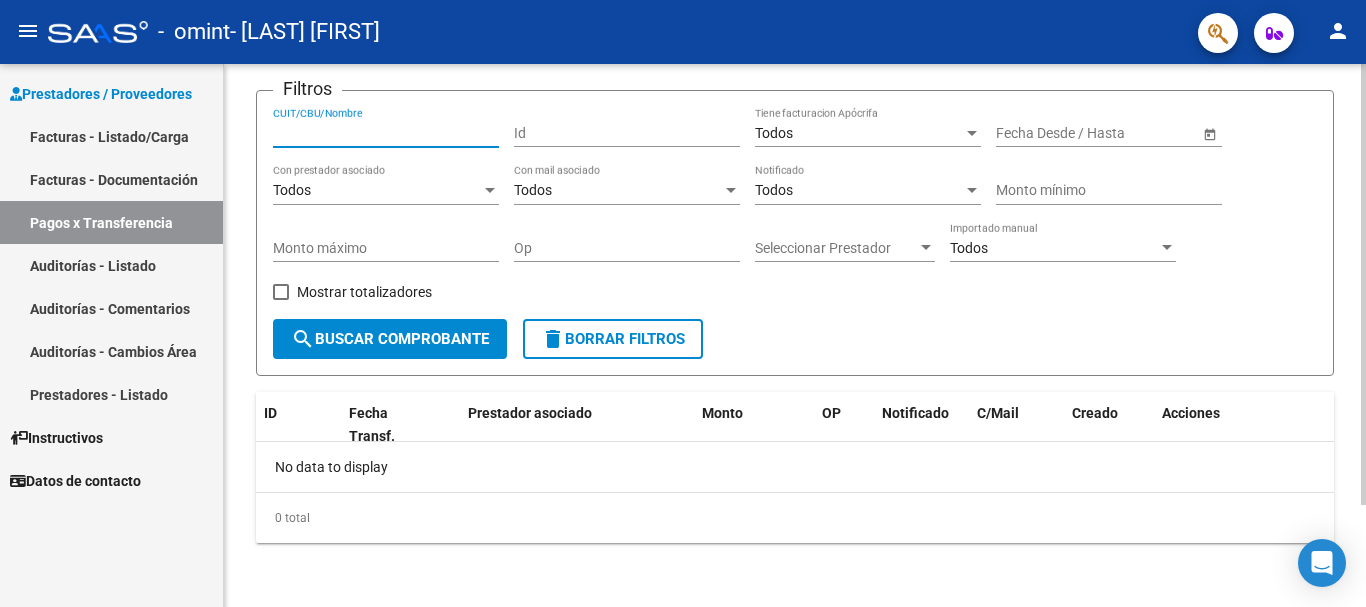 click on "CUIT/CBU/Nombre" at bounding box center [386, 133] 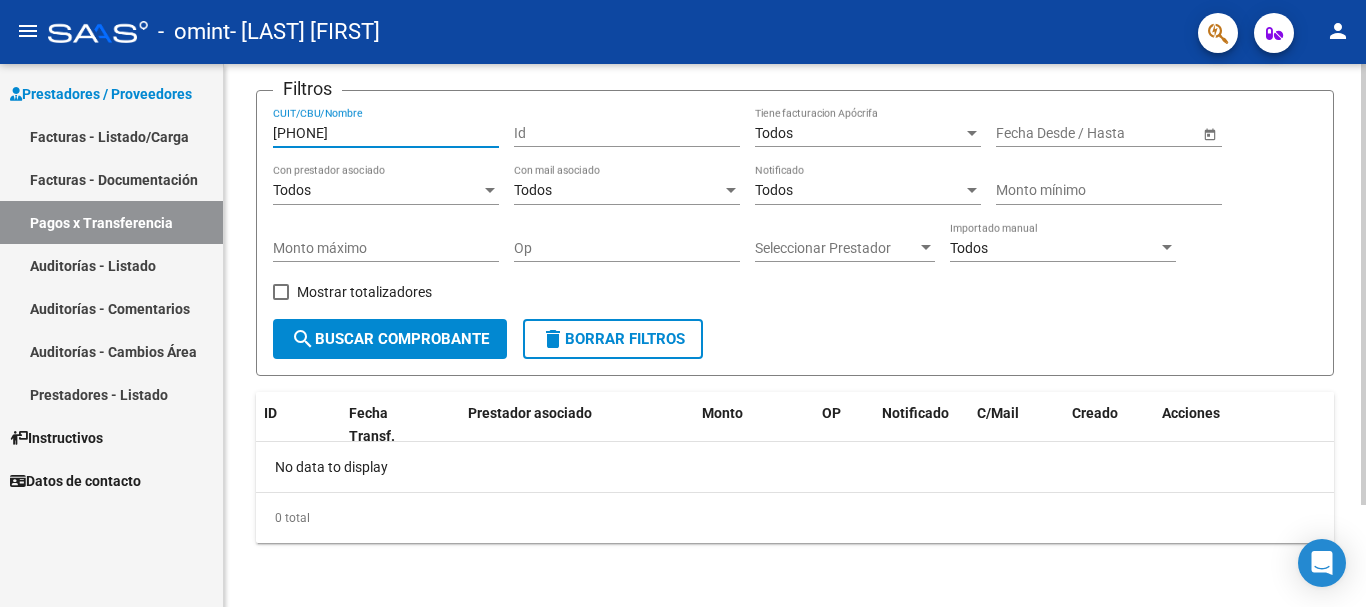 type on "[PHONE]" 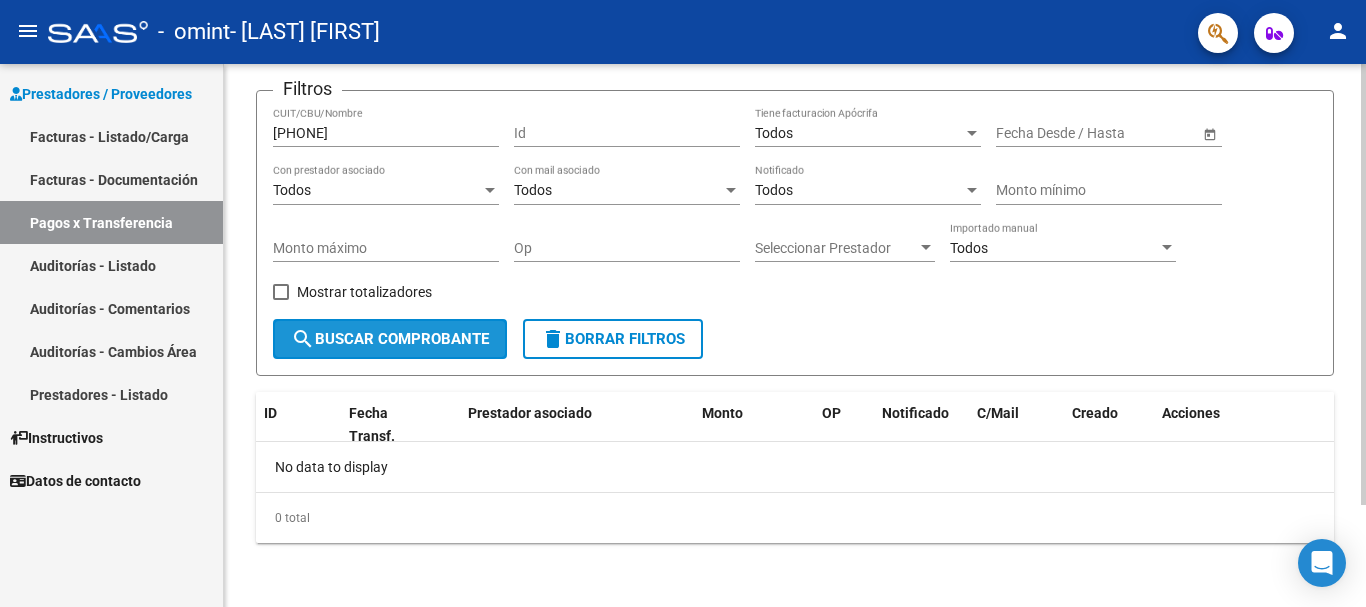 click on "search  Buscar Comprobante" 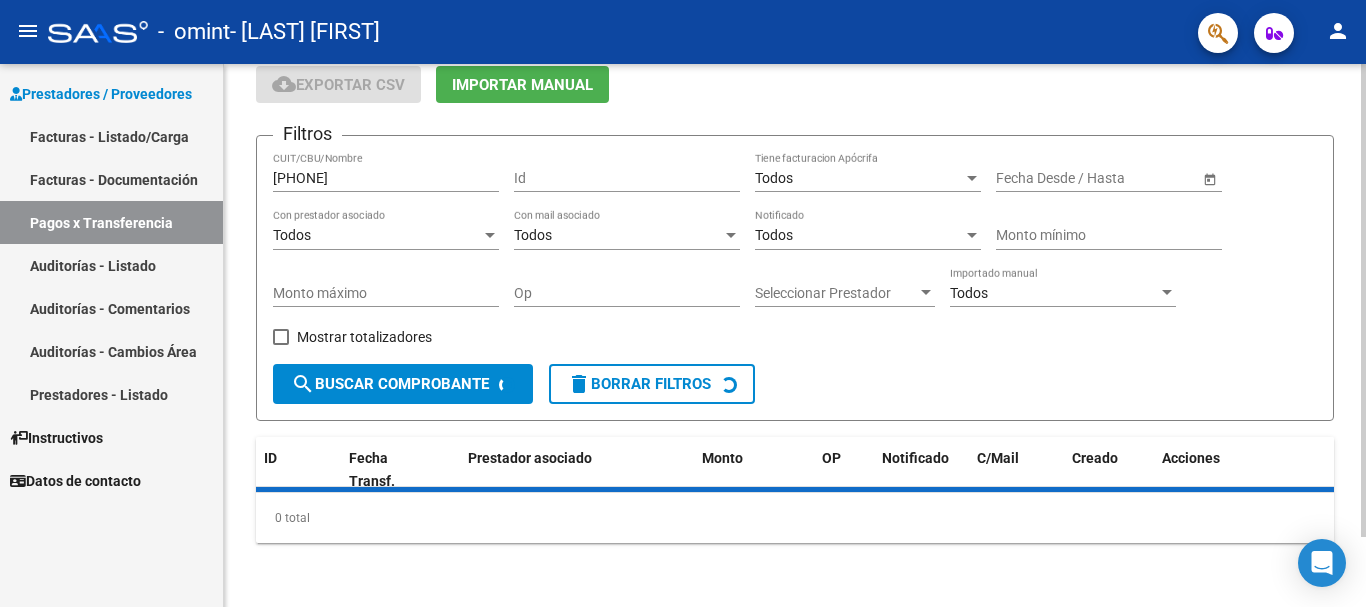 scroll, scrollTop: 126, scrollLeft: 0, axis: vertical 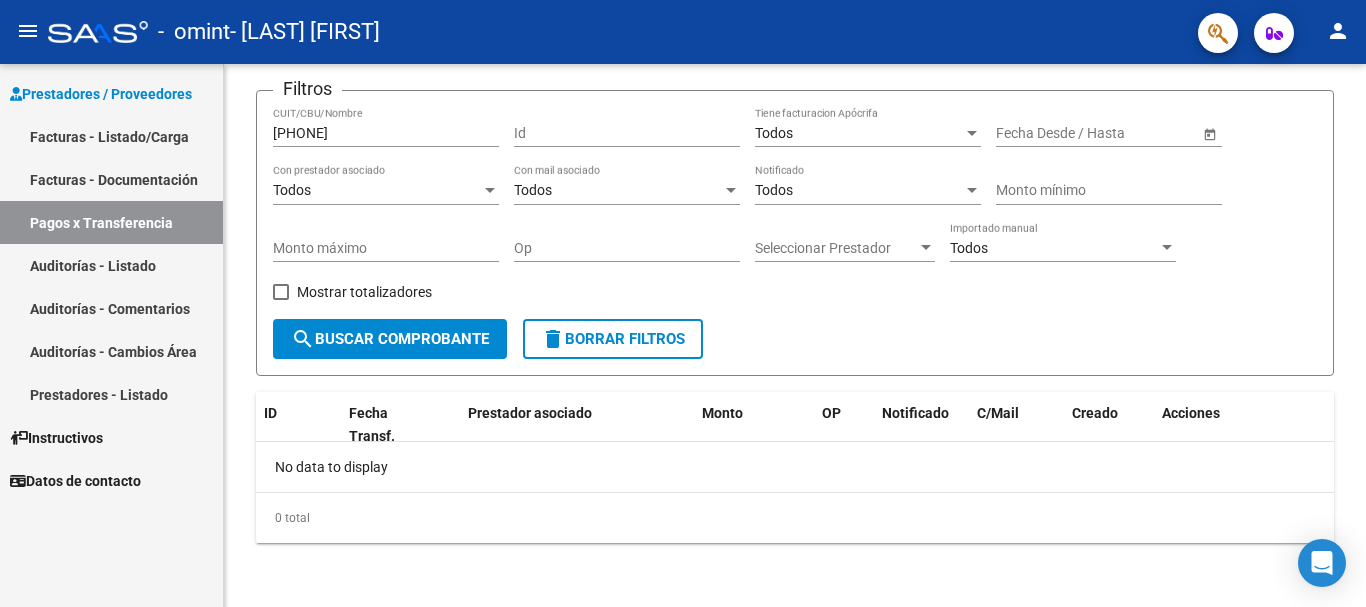 click on "Facturas - Documentación" at bounding box center (111, 179) 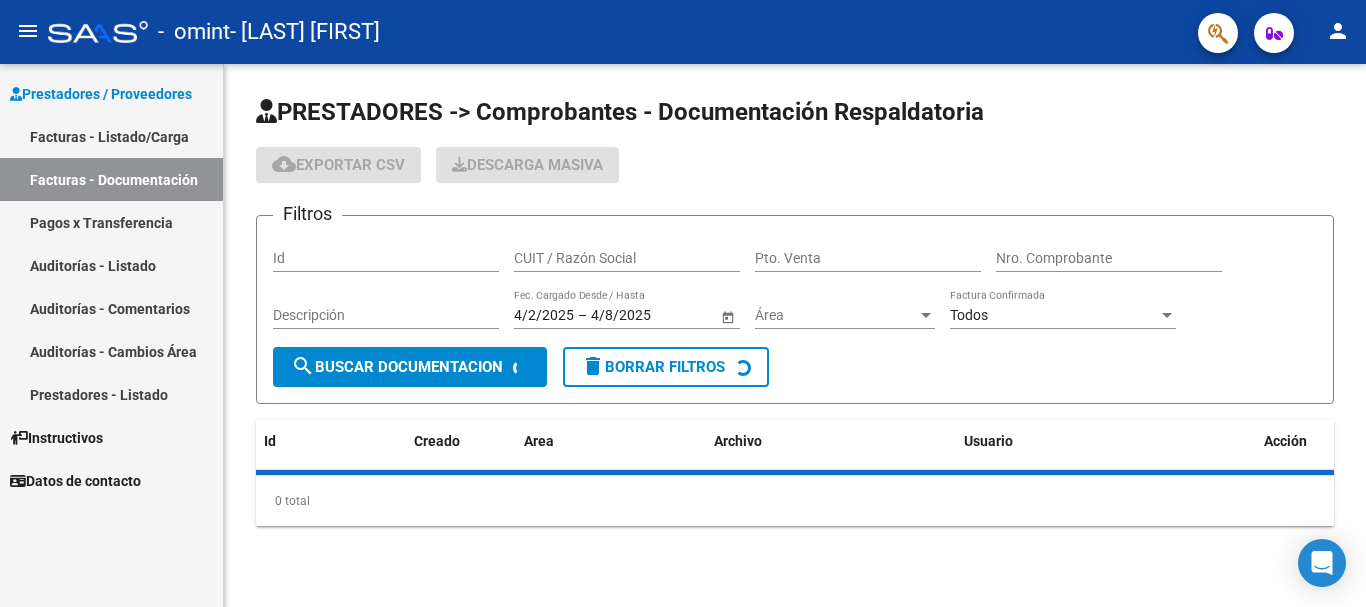 scroll, scrollTop: 0, scrollLeft: 0, axis: both 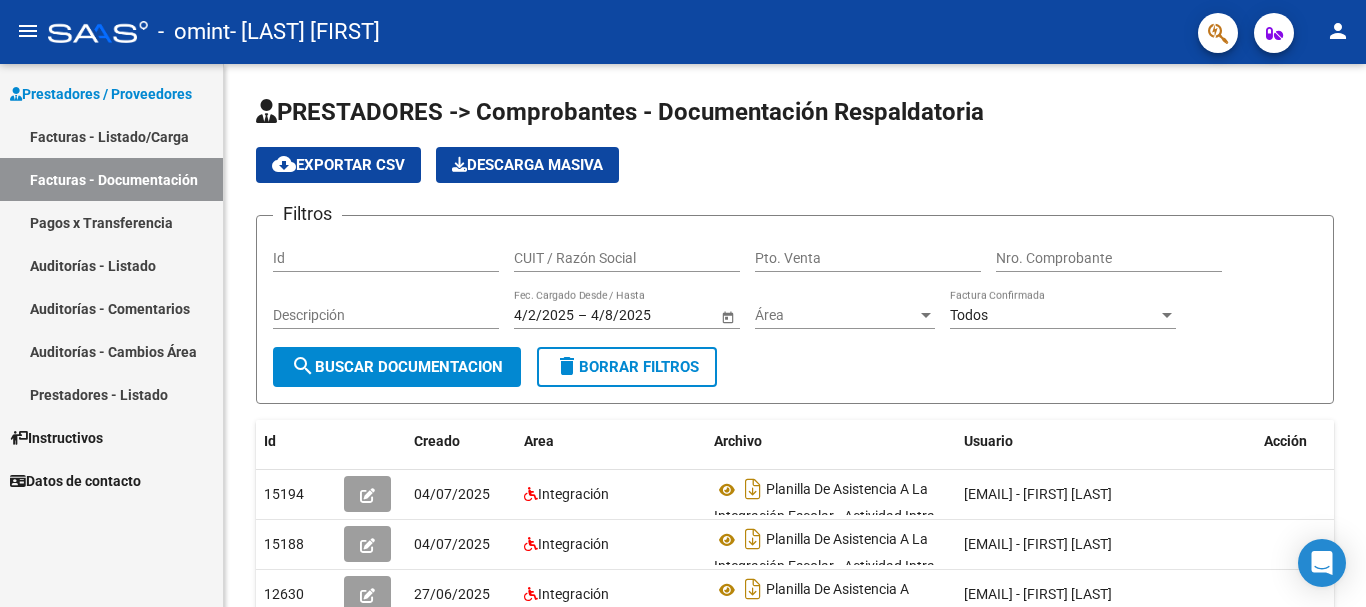 click on "Facturas - Listado/Carga" at bounding box center [111, 136] 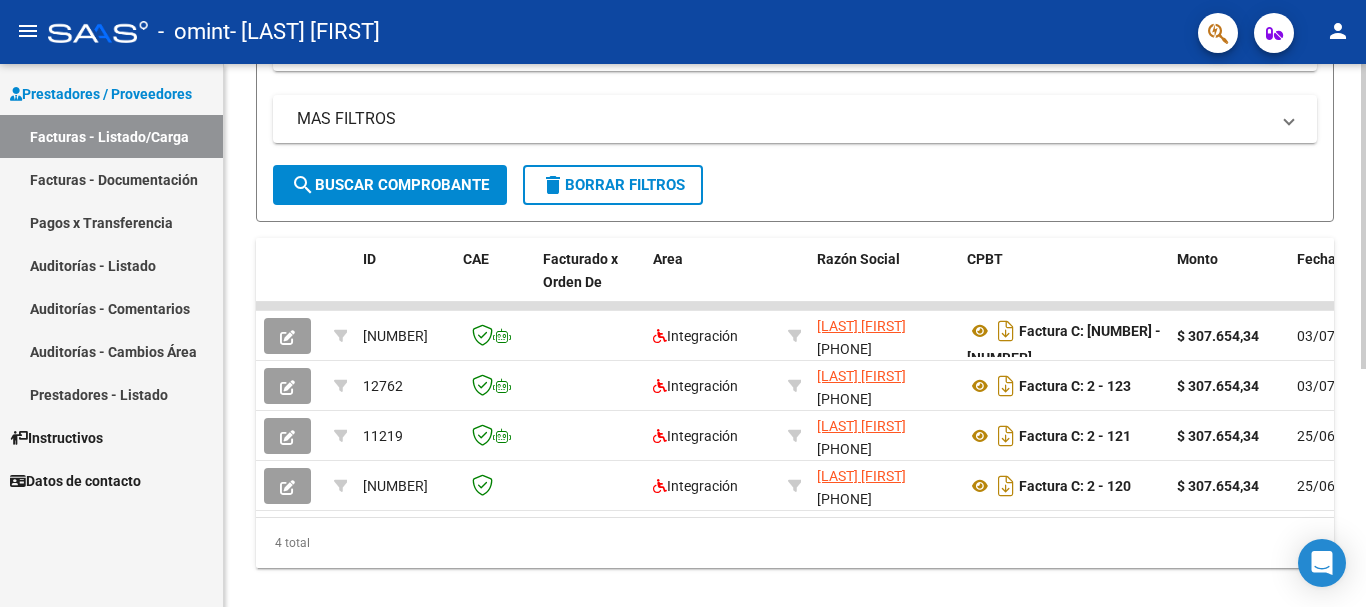scroll, scrollTop: 424, scrollLeft: 0, axis: vertical 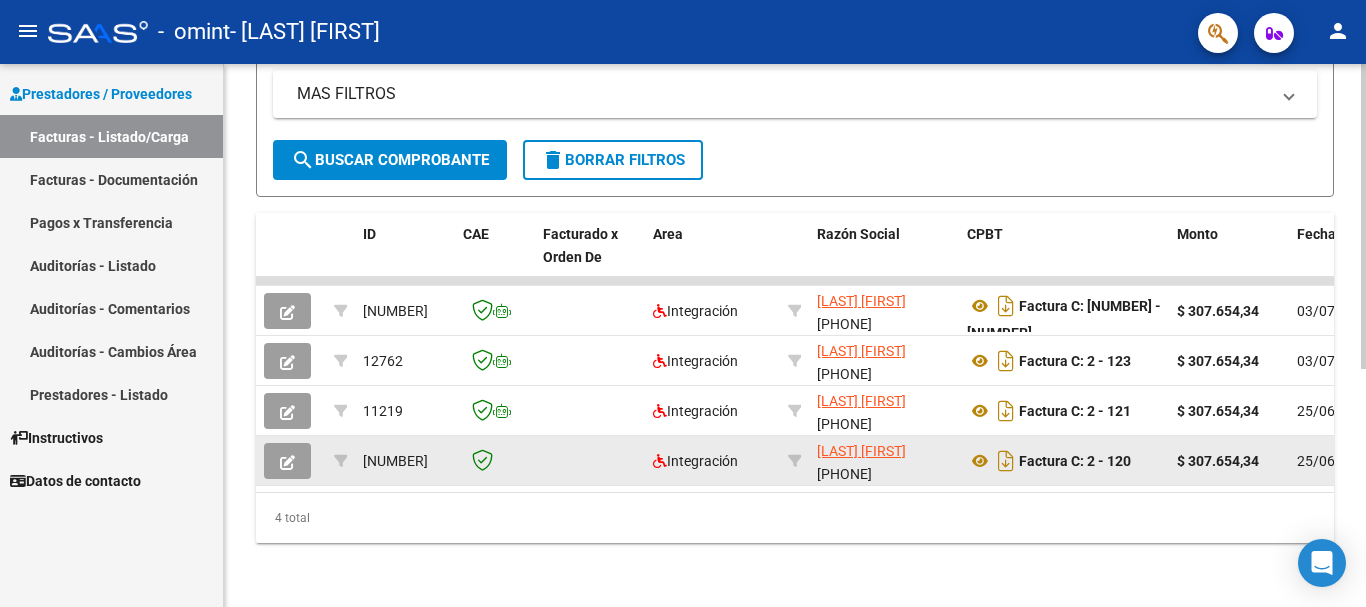 click 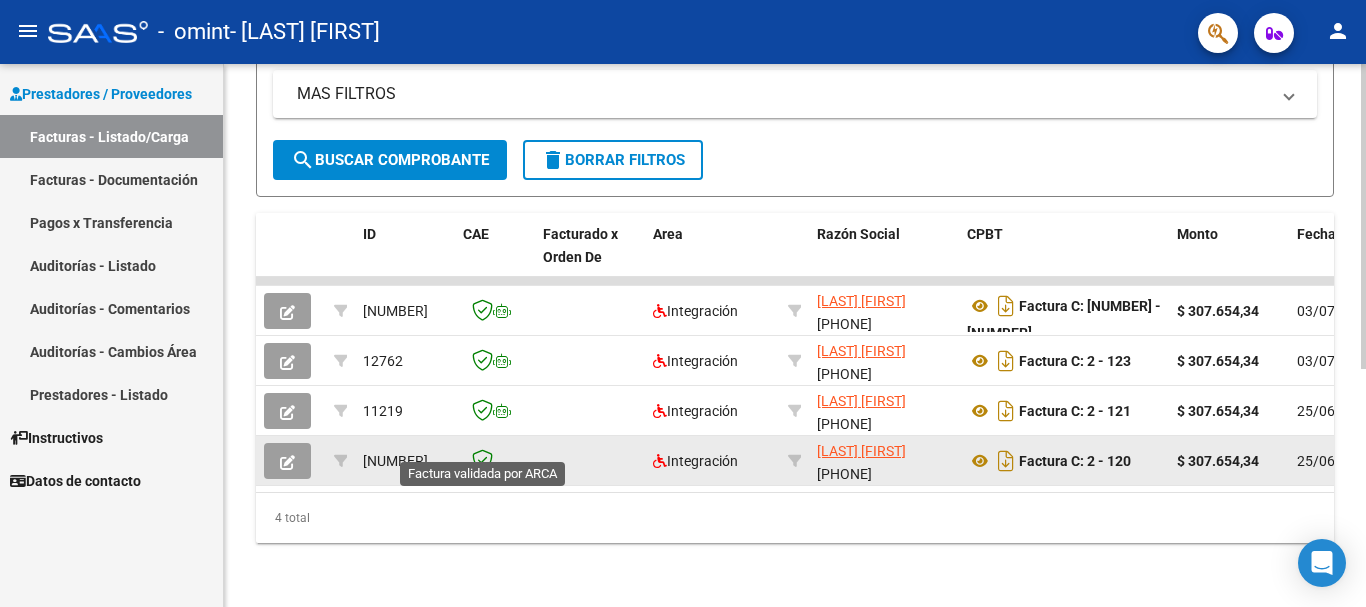 click 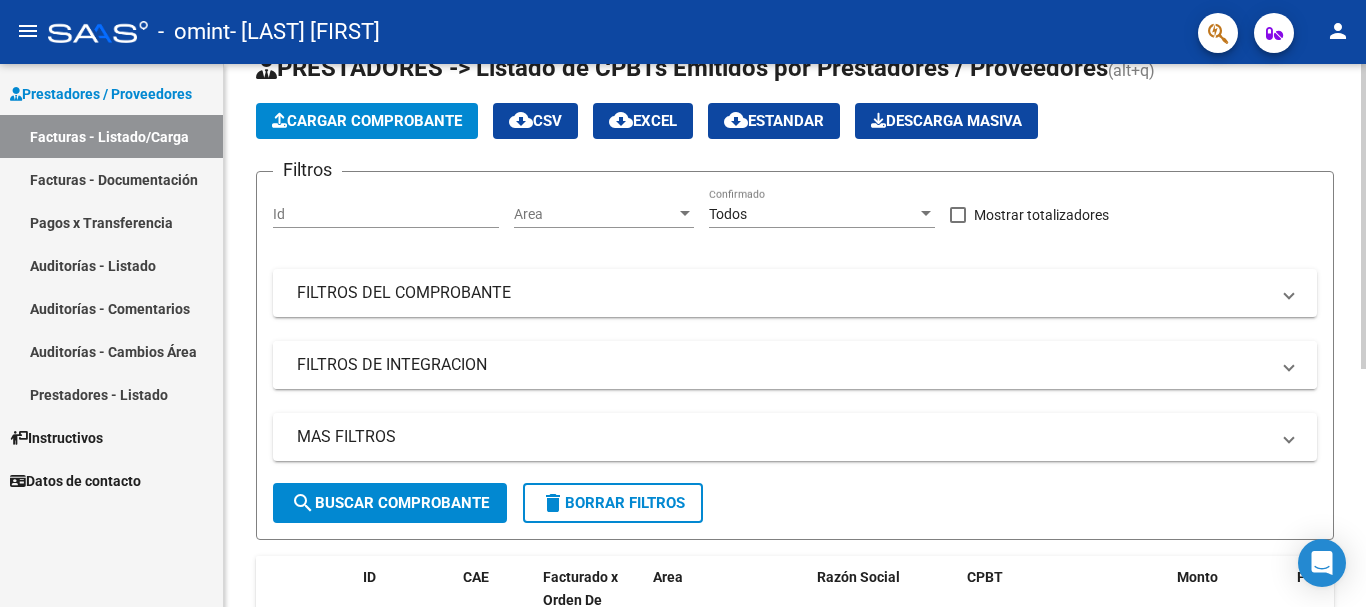 scroll, scrollTop: 0, scrollLeft: 0, axis: both 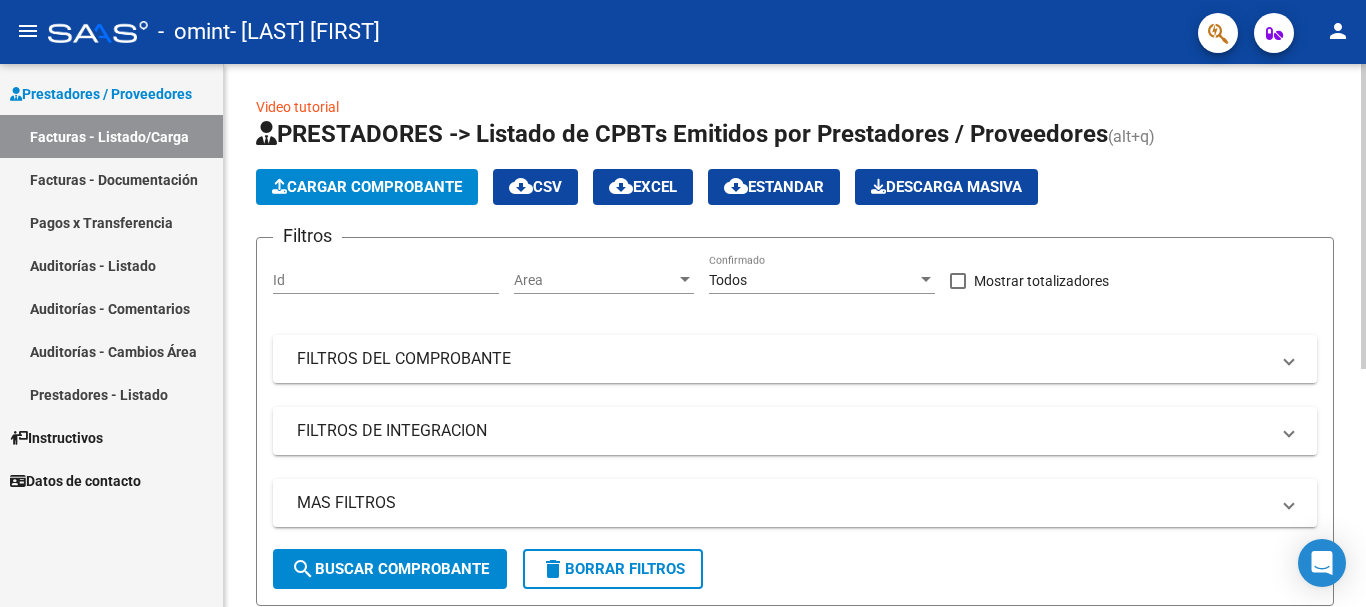 click on "Cargar Comprobante" 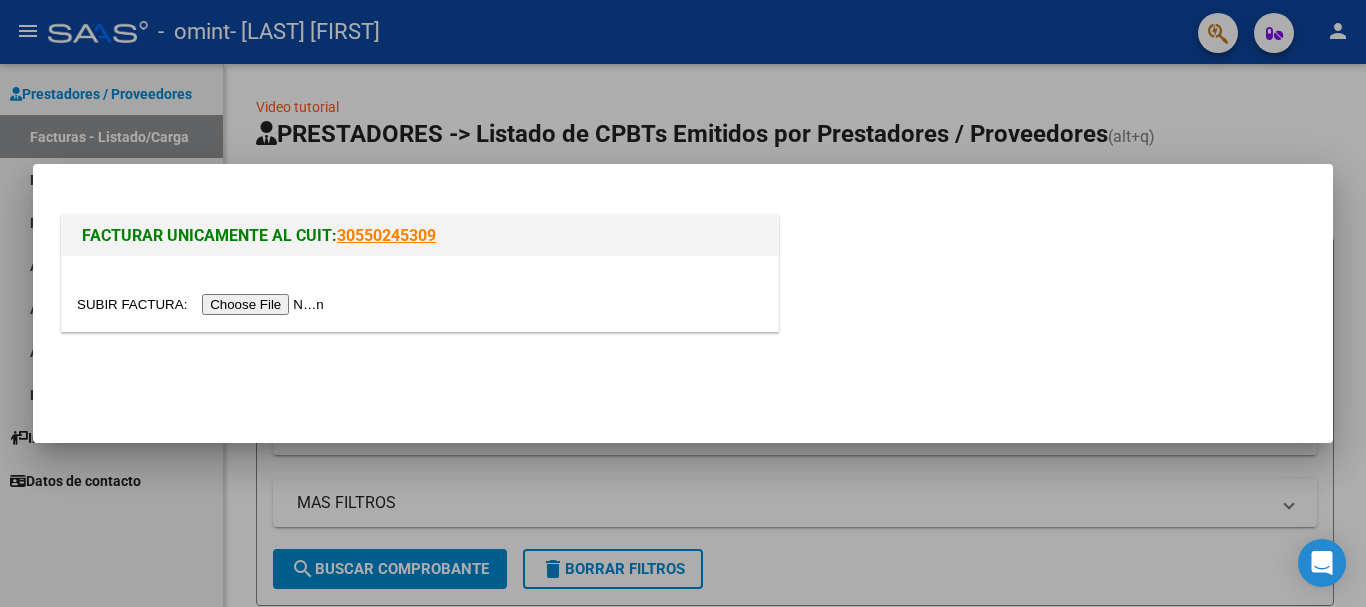 click at bounding box center [203, 304] 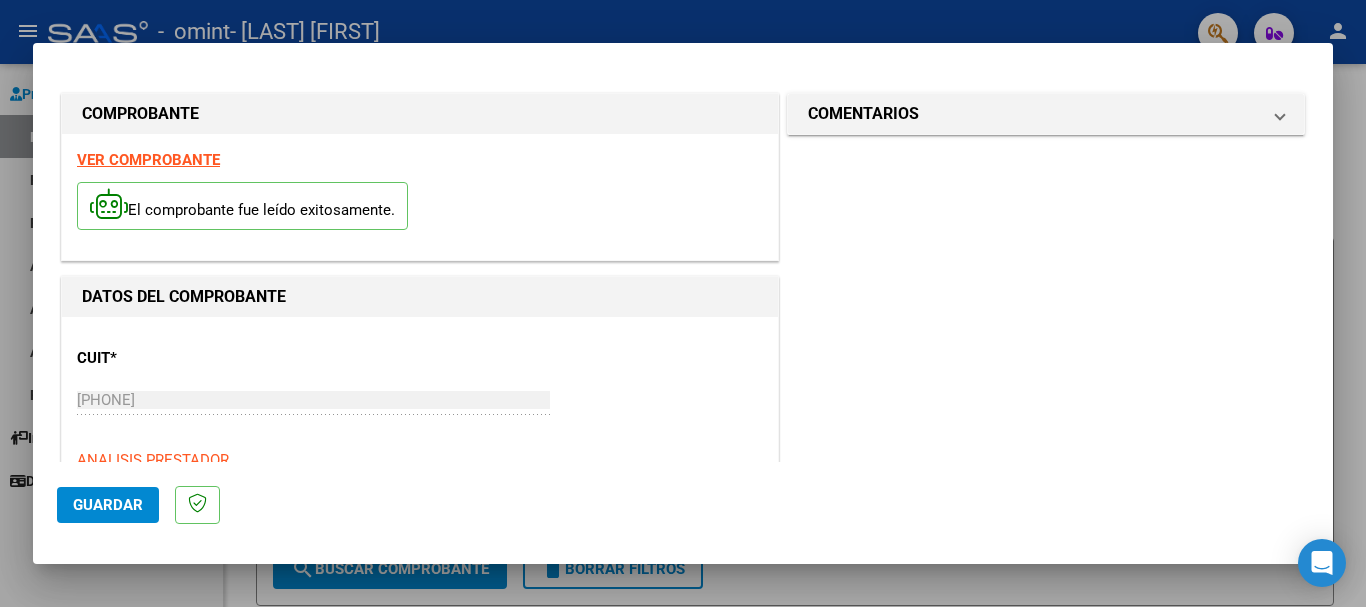 click on "VER COMPROBANTE" at bounding box center (148, 160) 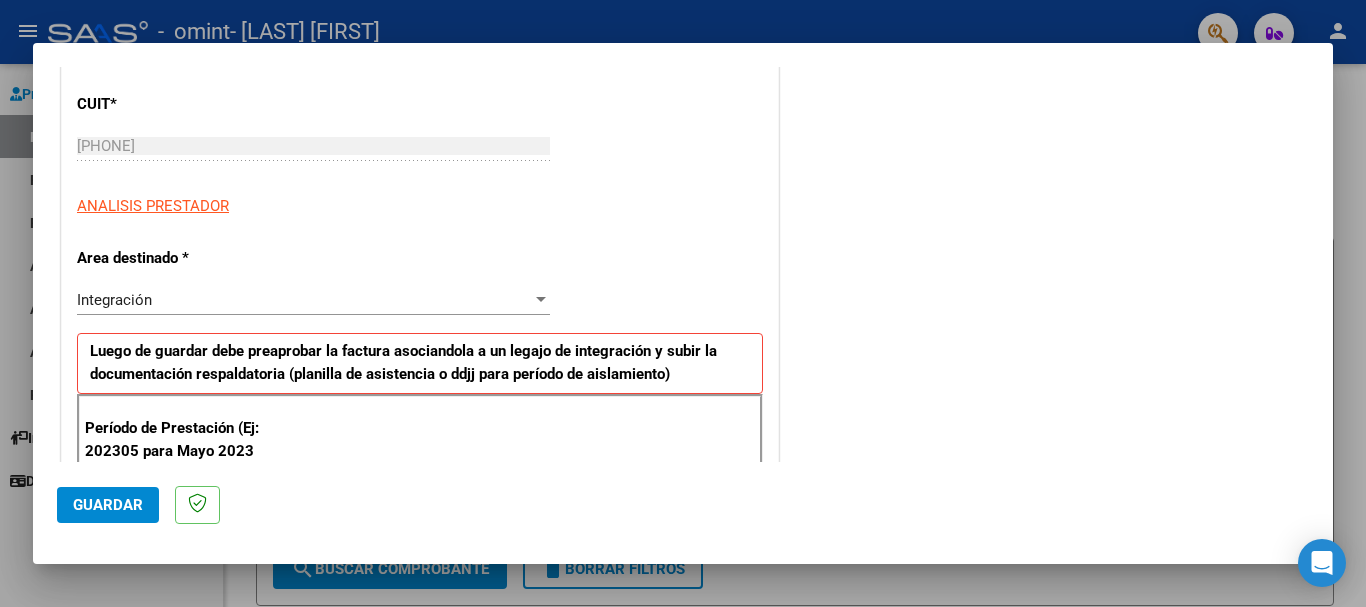 scroll, scrollTop: 300, scrollLeft: 0, axis: vertical 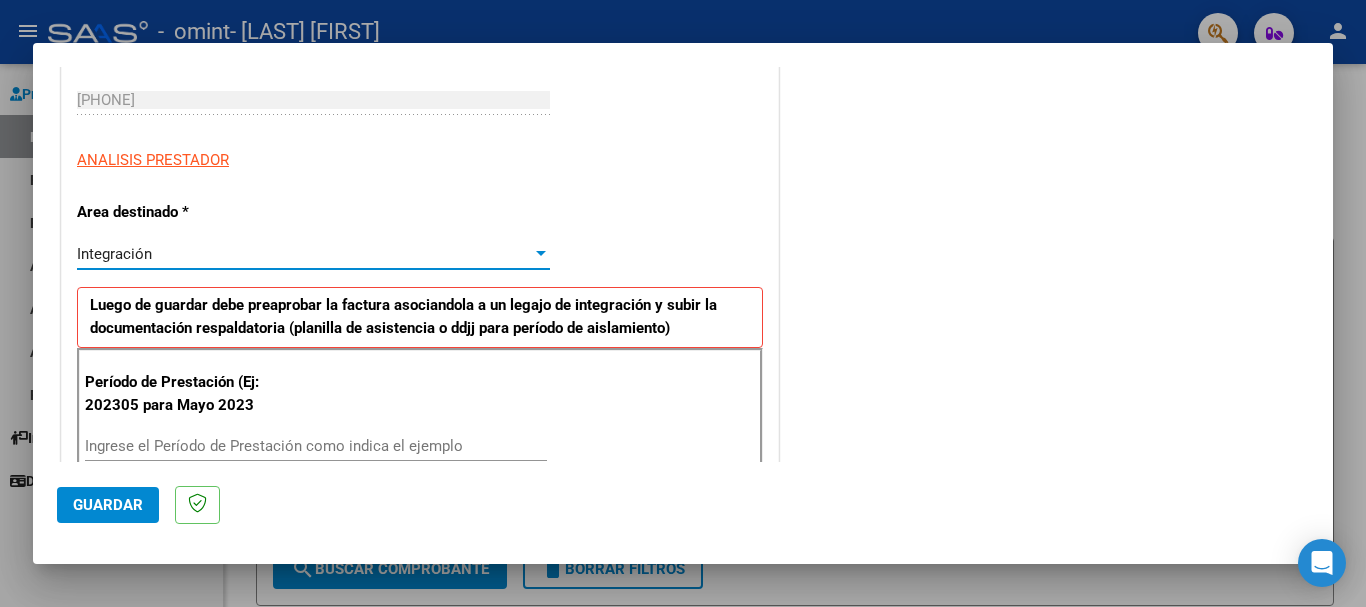 click on "Integración" at bounding box center [304, 254] 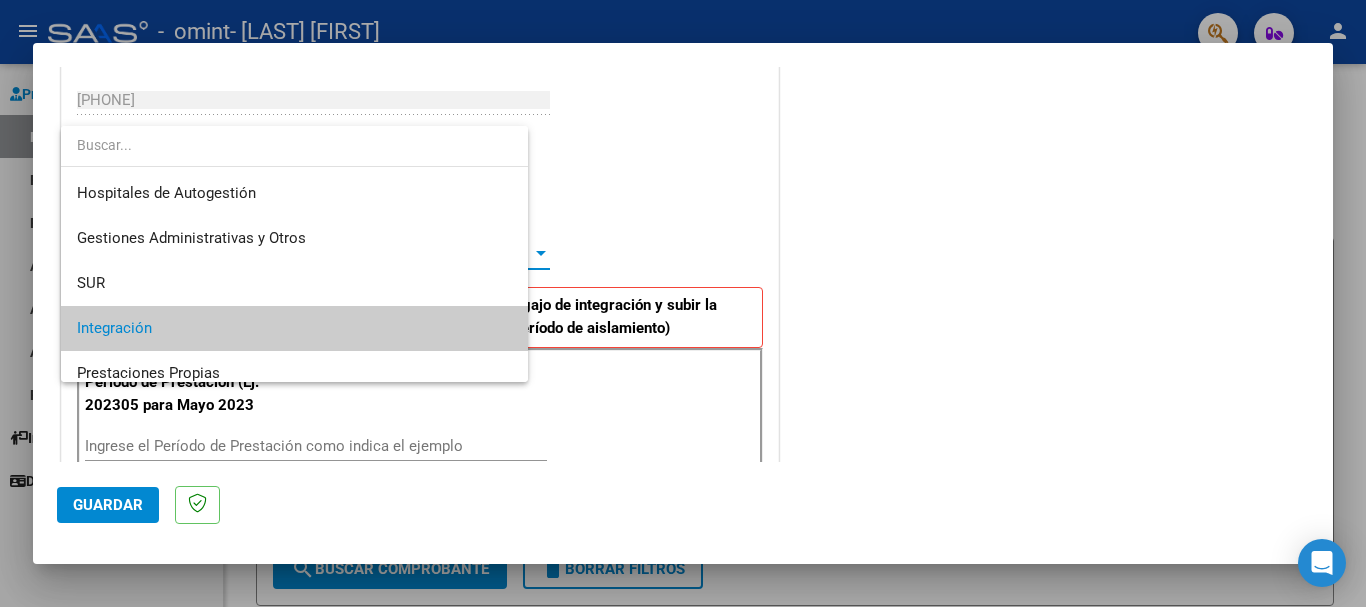 scroll, scrollTop: 75, scrollLeft: 0, axis: vertical 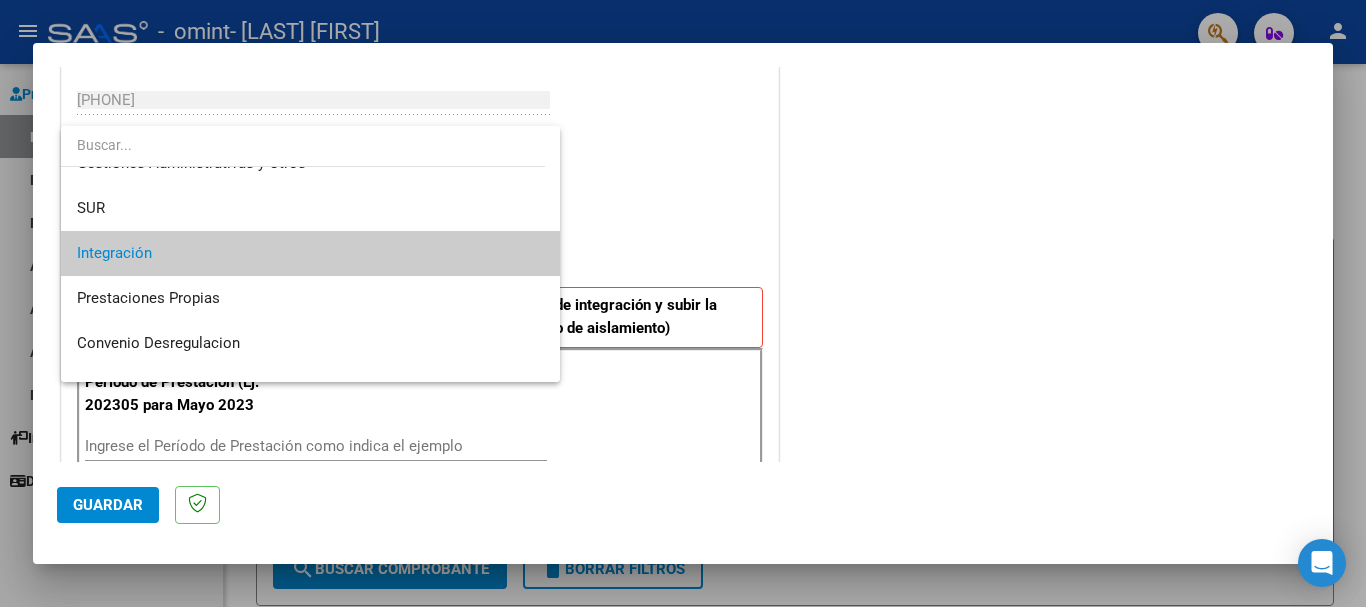 click on "Integración" at bounding box center (310, 253) 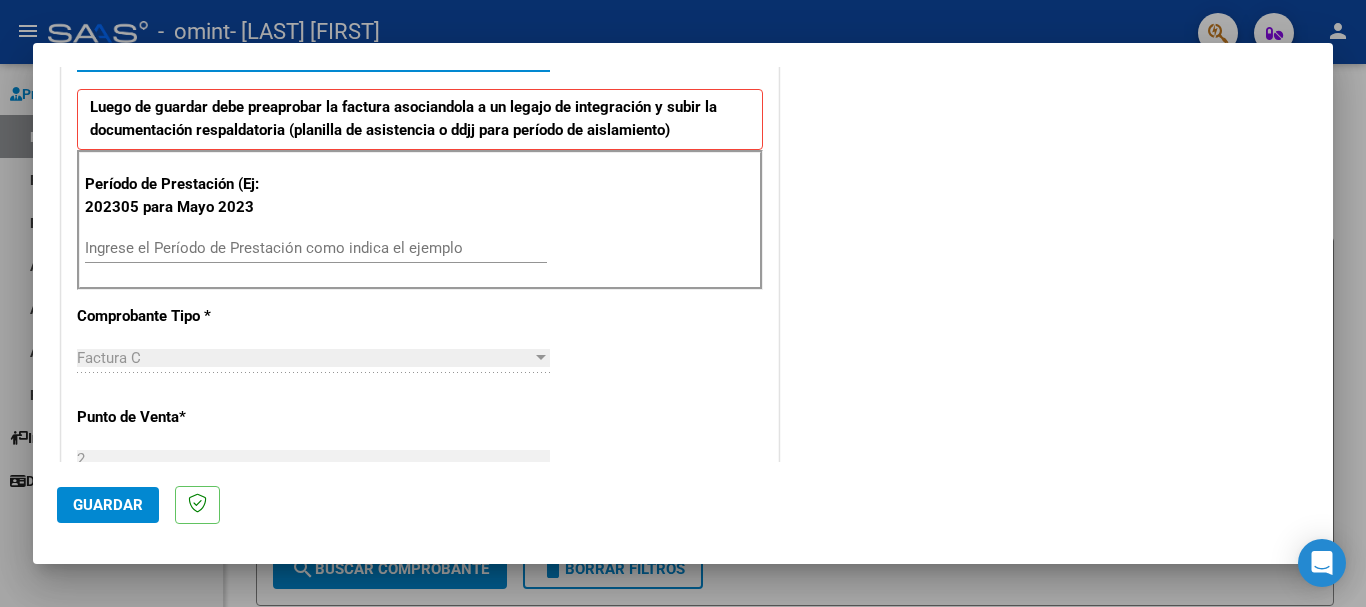 scroll, scrollTop: 500, scrollLeft: 0, axis: vertical 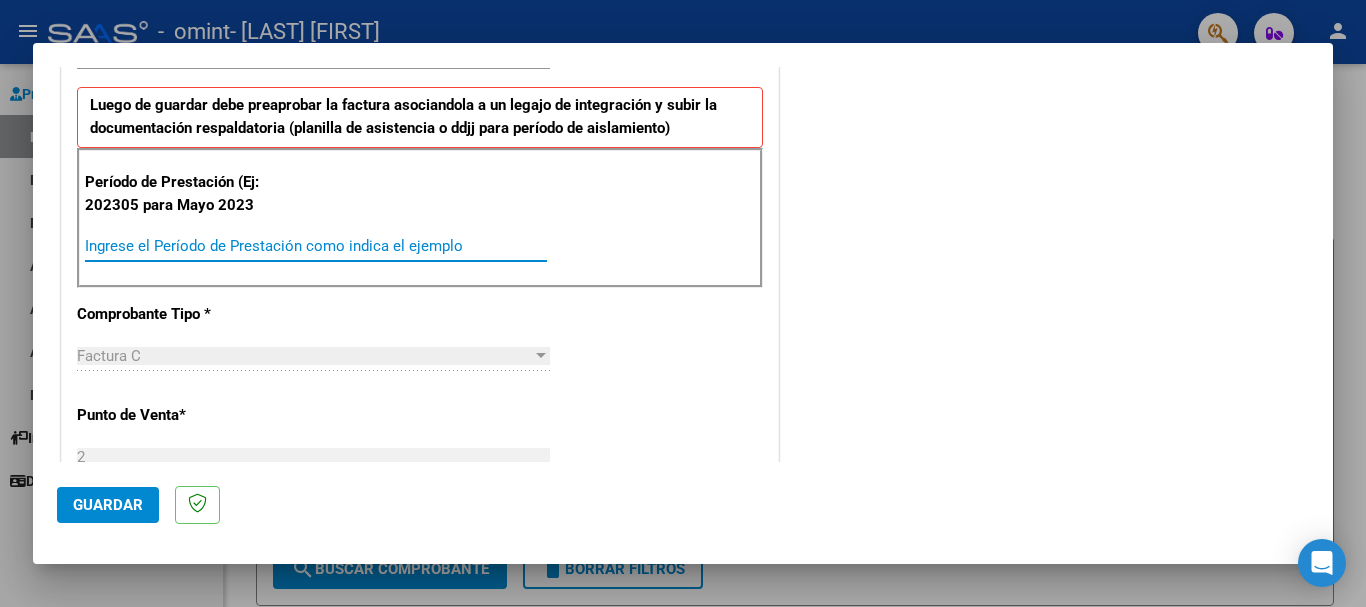 click on "Ingrese el Período de Prestación como indica el ejemplo" at bounding box center (316, 246) 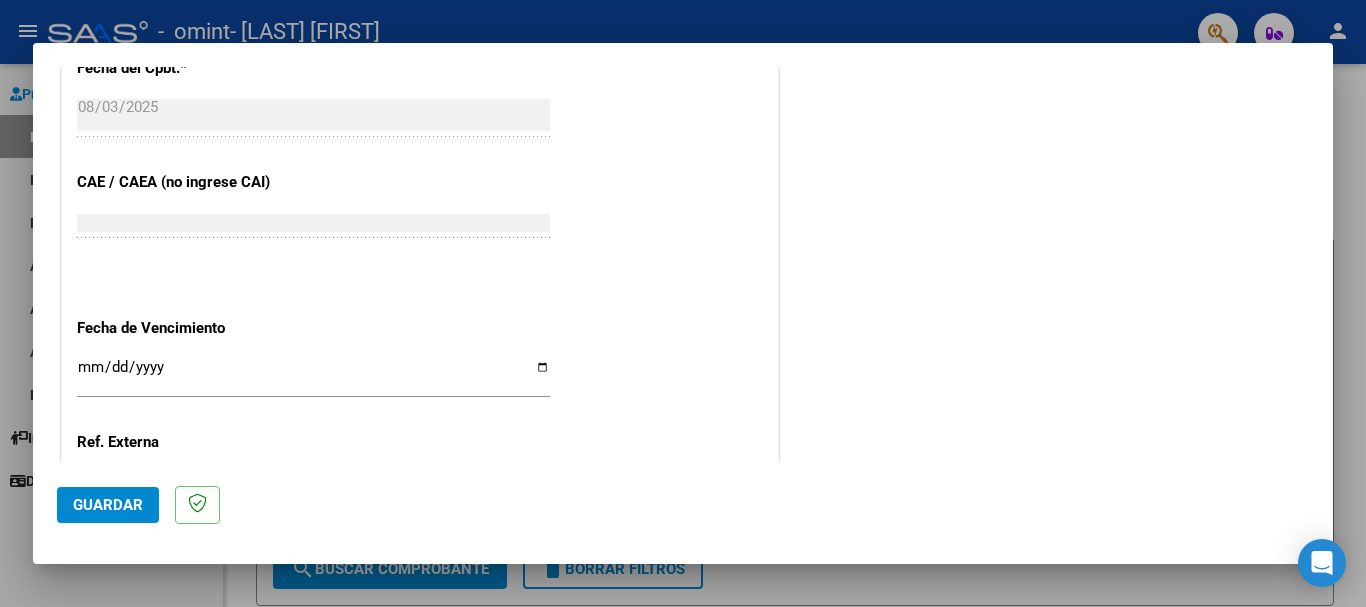 scroll, scrollTop: 1200, scrollLeft: 0, axis: vertical 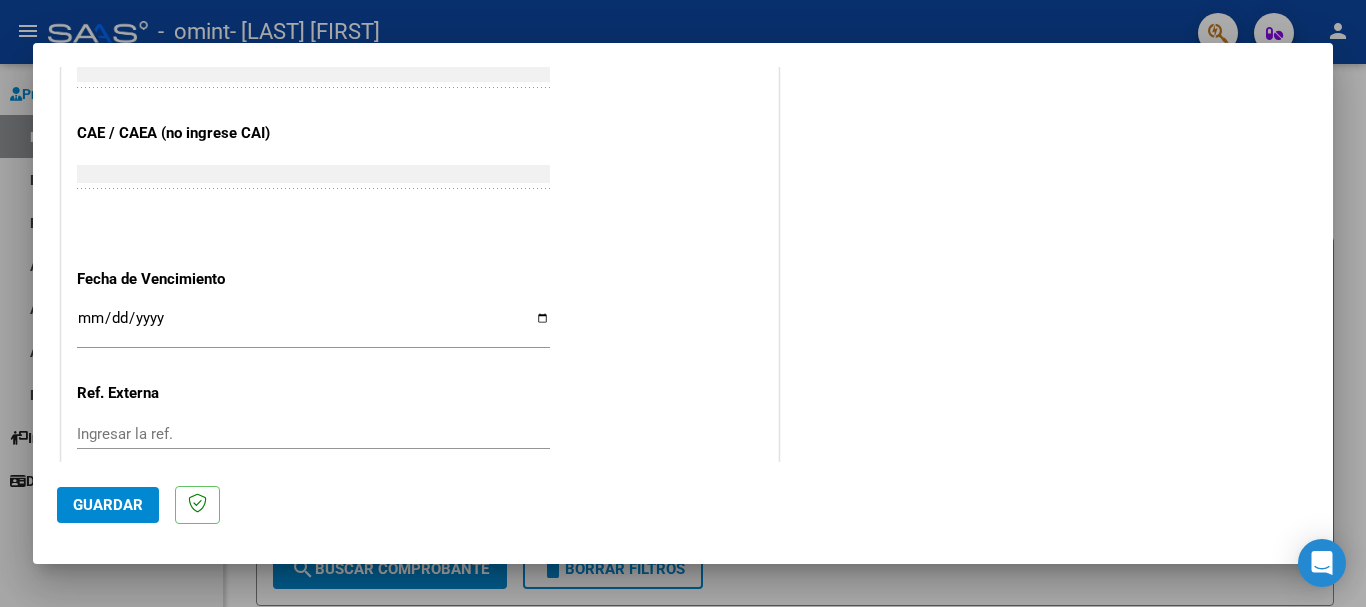 type on "202507" 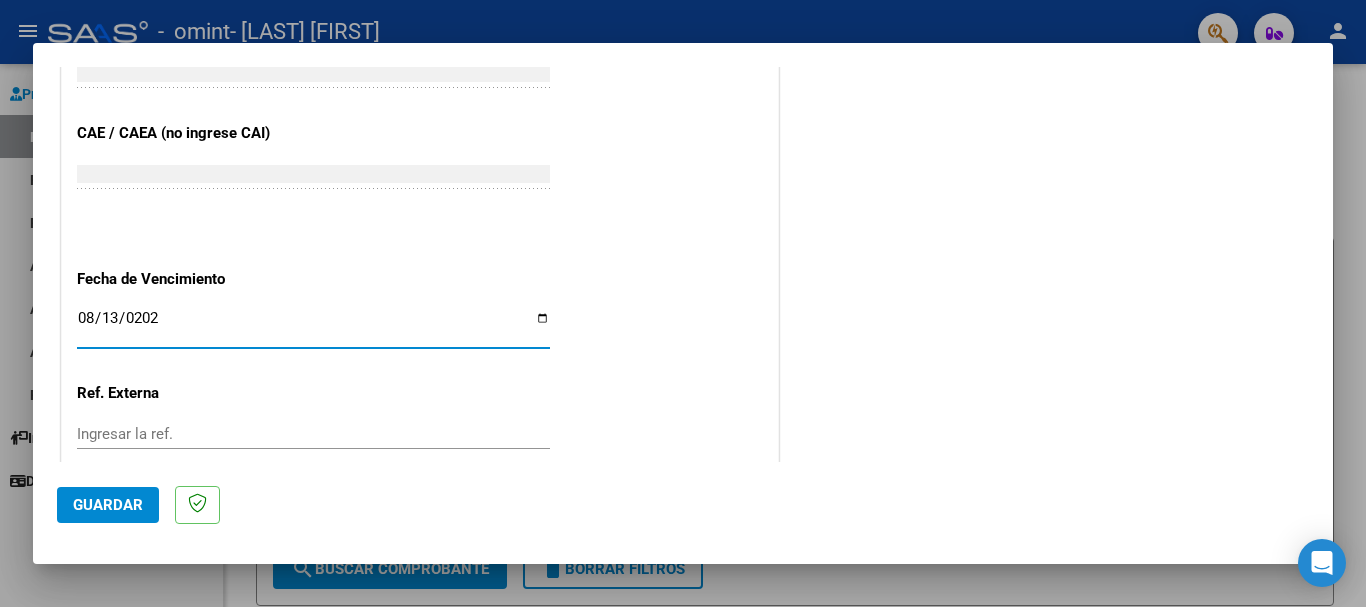 type on "2025-08-13" 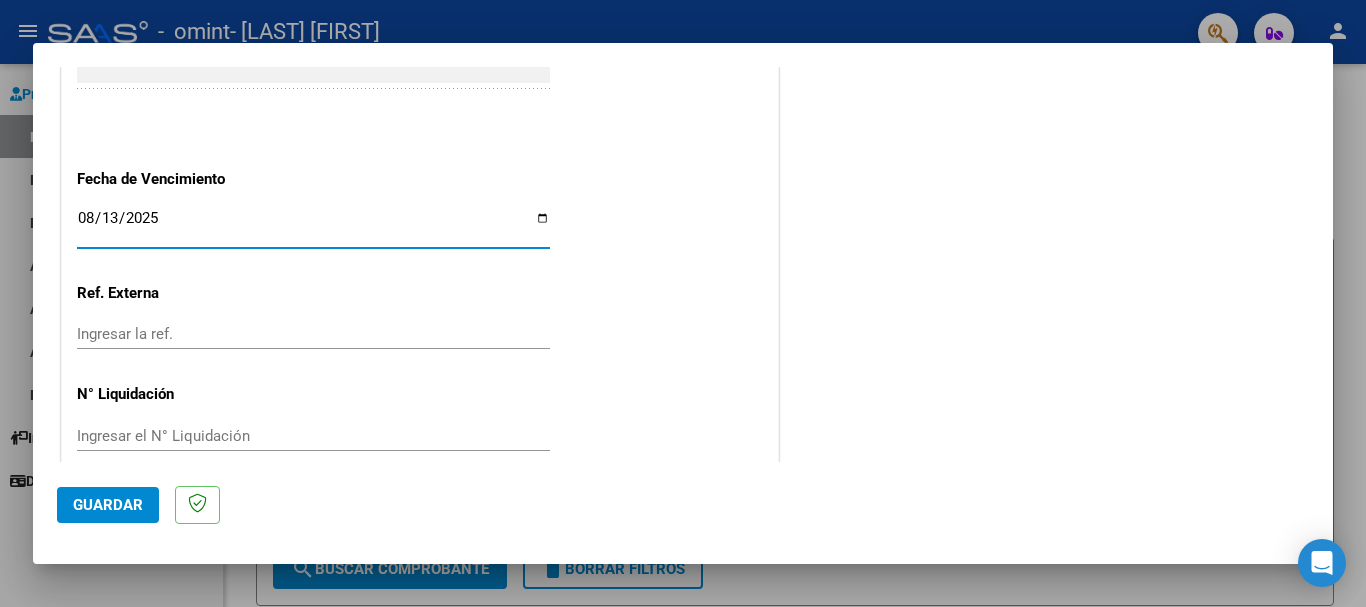scroll, scrollTop: 1327, scrollLeft: 0, axis: vertical 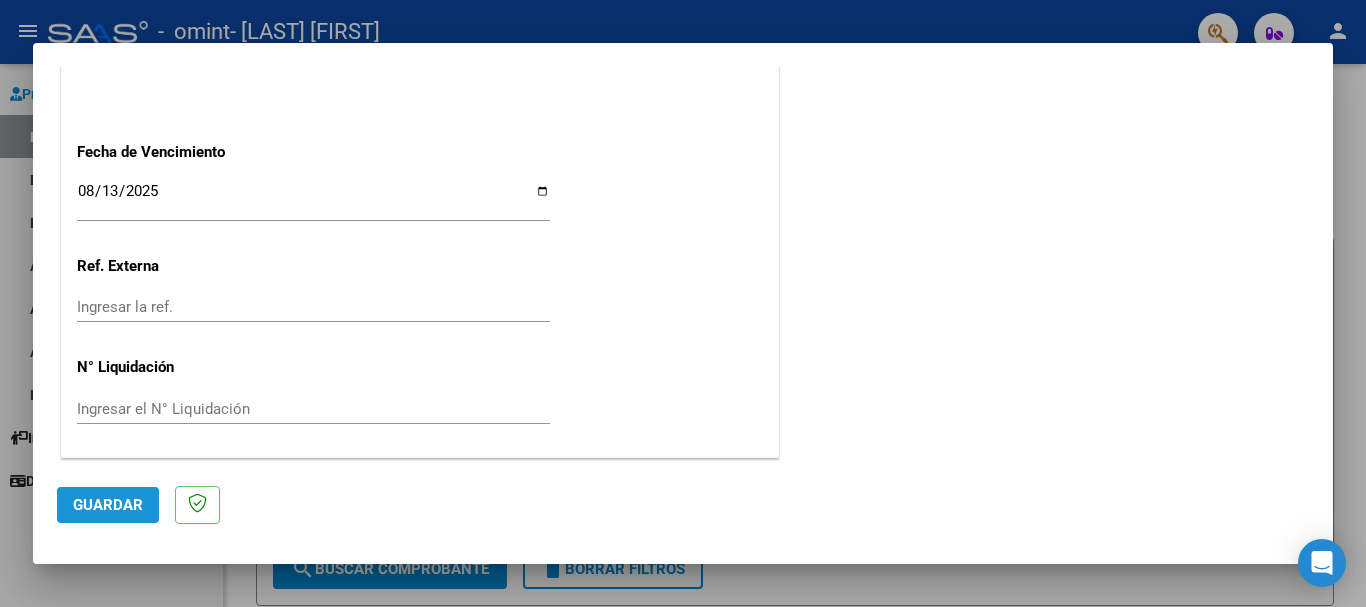 click on "Guardar" 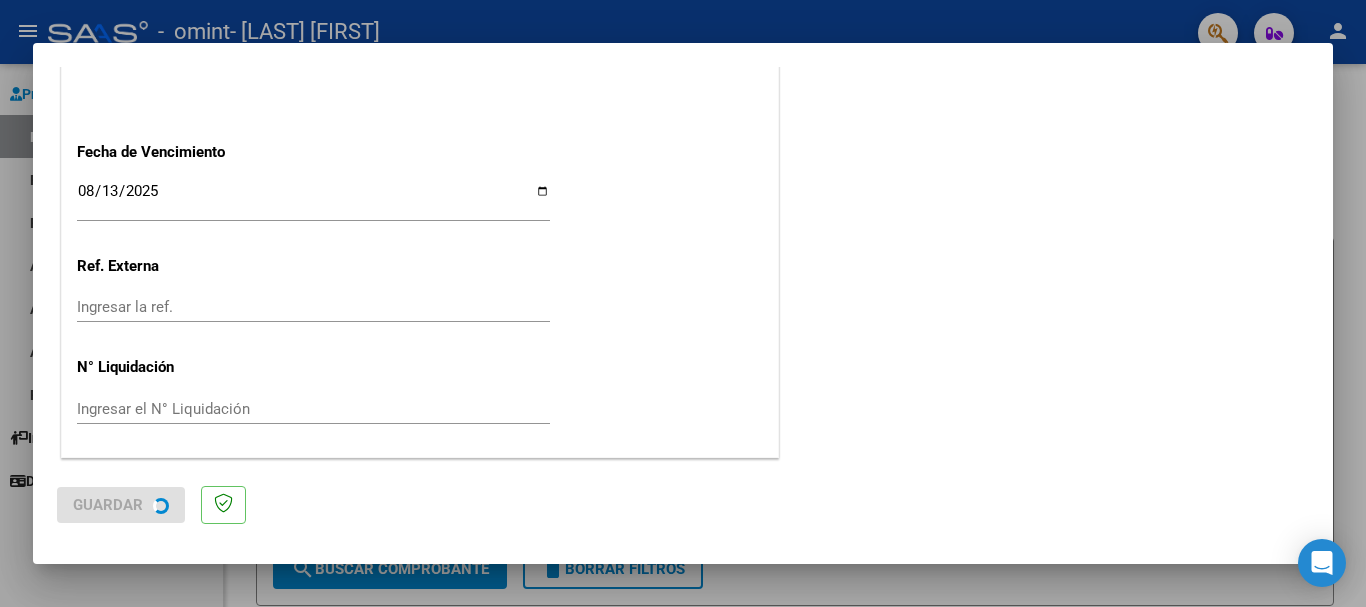 scroll, scrollTop: 0, scrollLeft: 0, axis: both 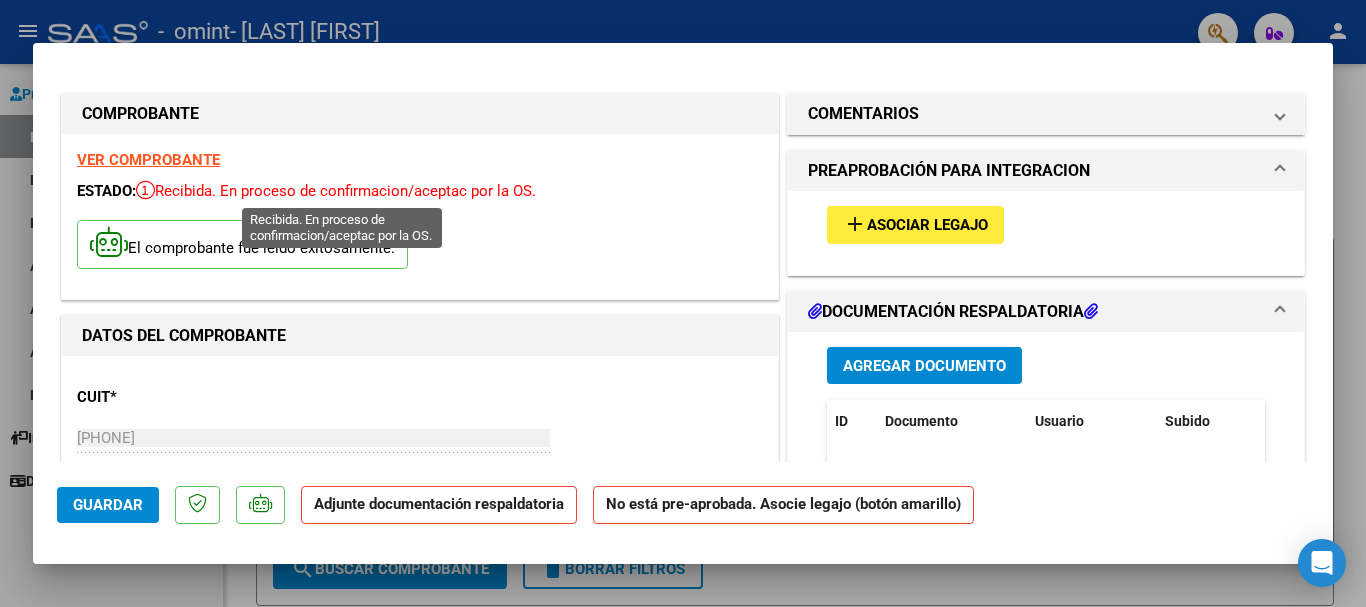 click at bounding box center (145, 190) 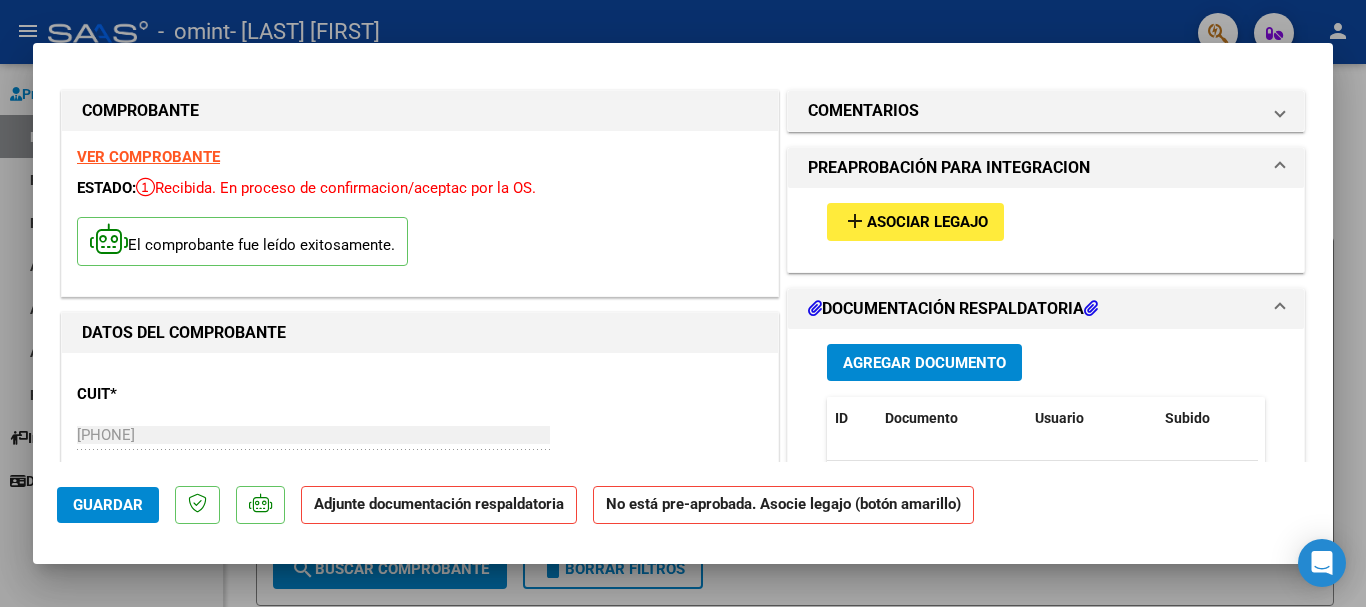 scroll, scrollTop: 0, scrollLeft: 0, axis: both 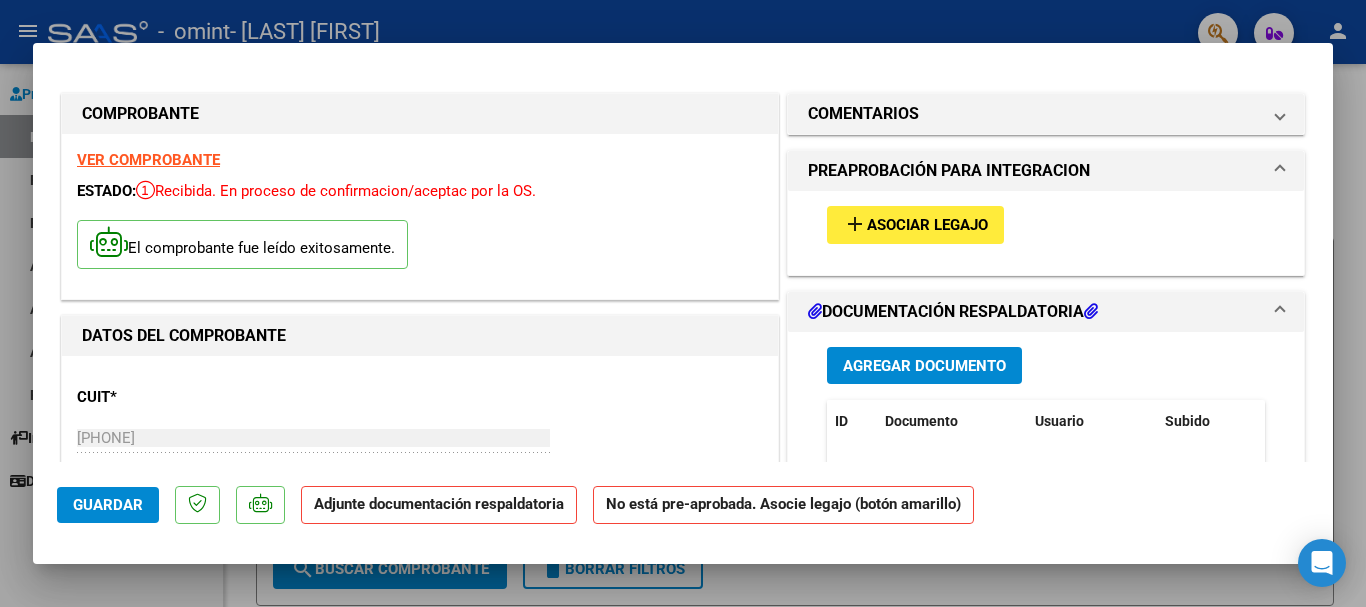 click on "Asociar Legajo" at bounding box center (927, 226) 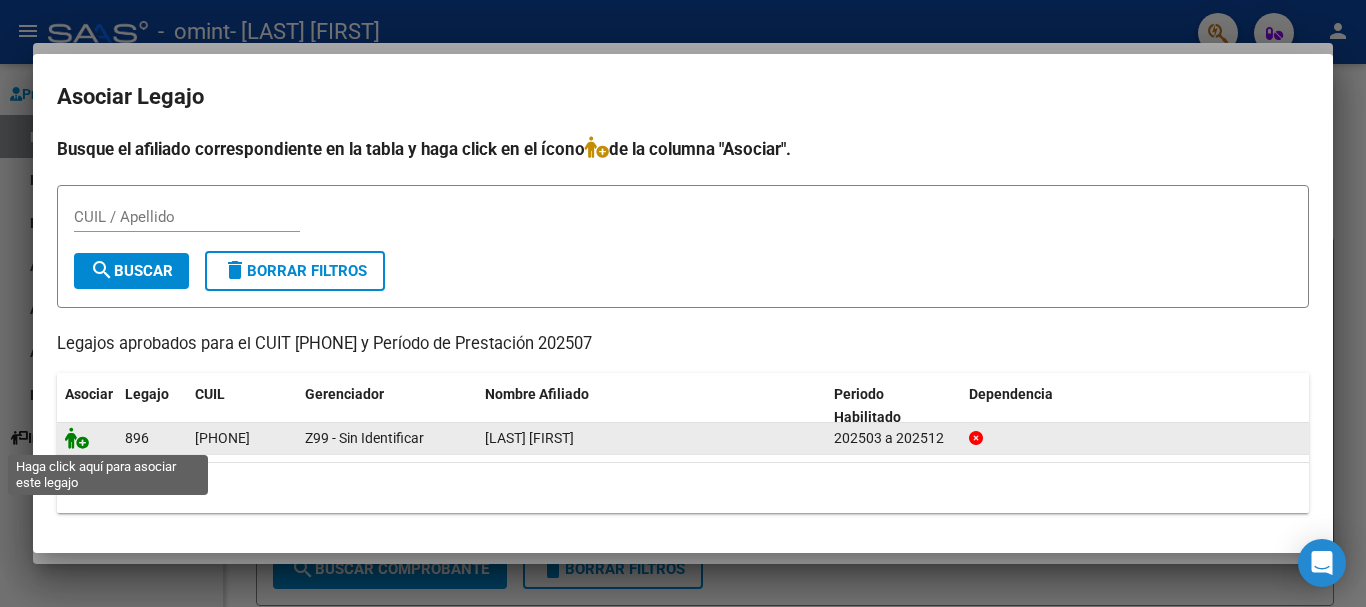 click 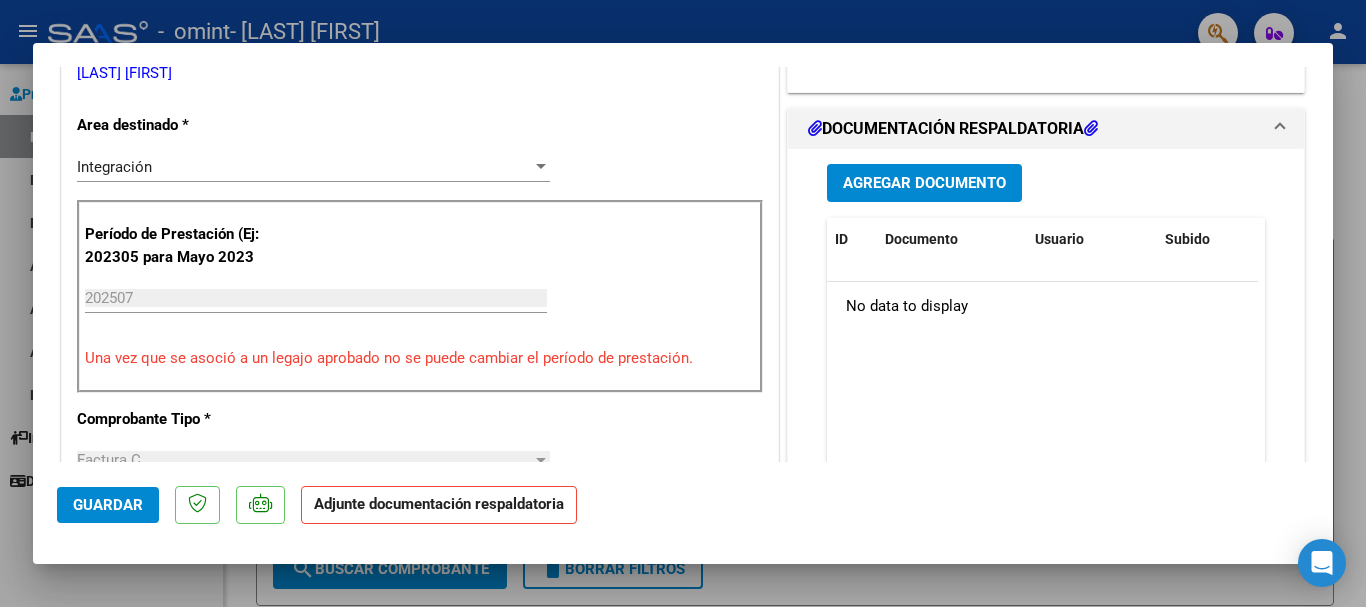 scroll, scrollTop: 500, scrollLeft: 0, axis: vertical 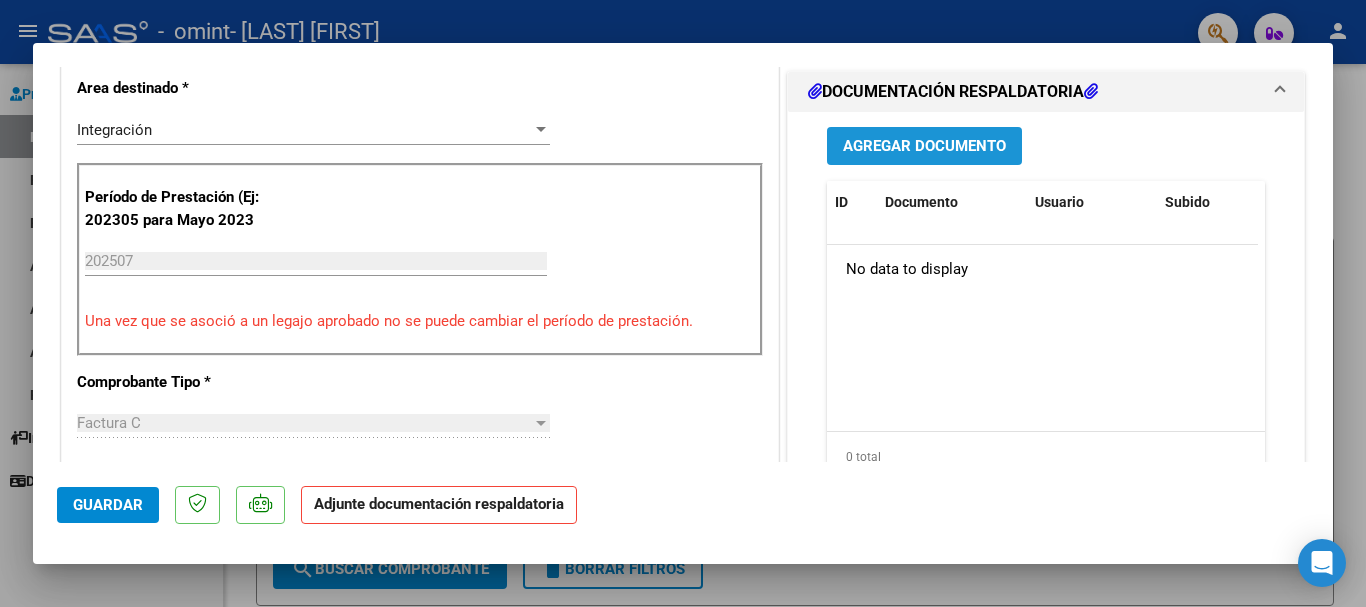 click on "Agregar Documento" at bounding box center [924, 147] 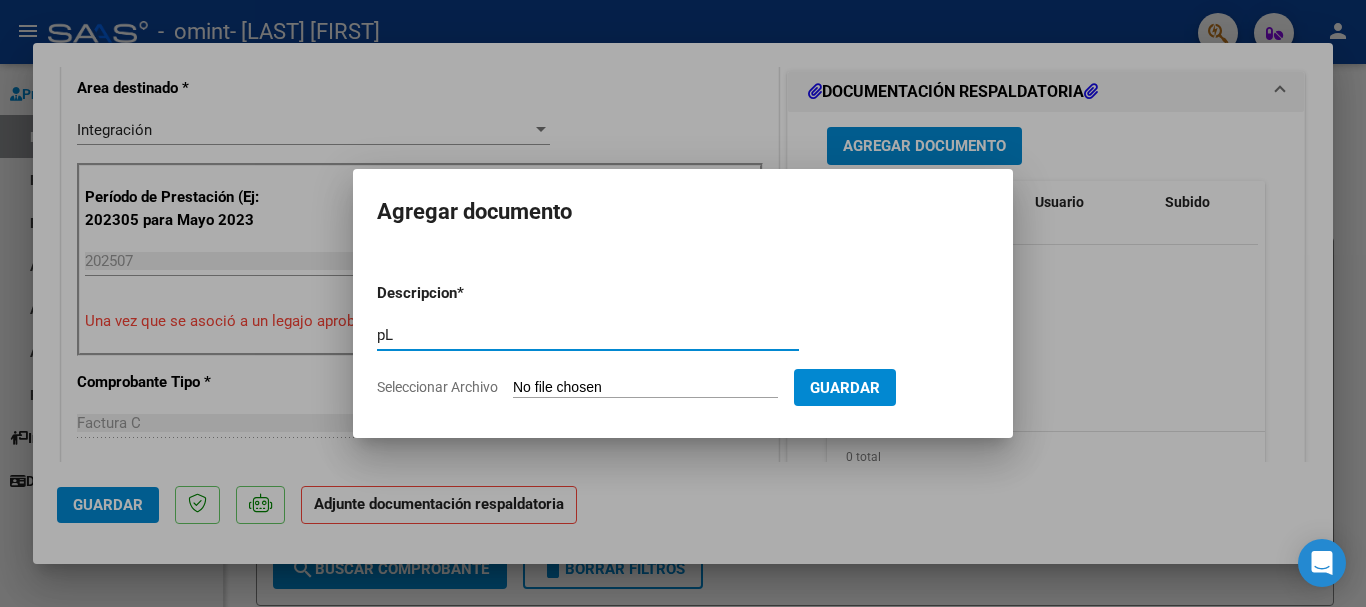 type on "p" 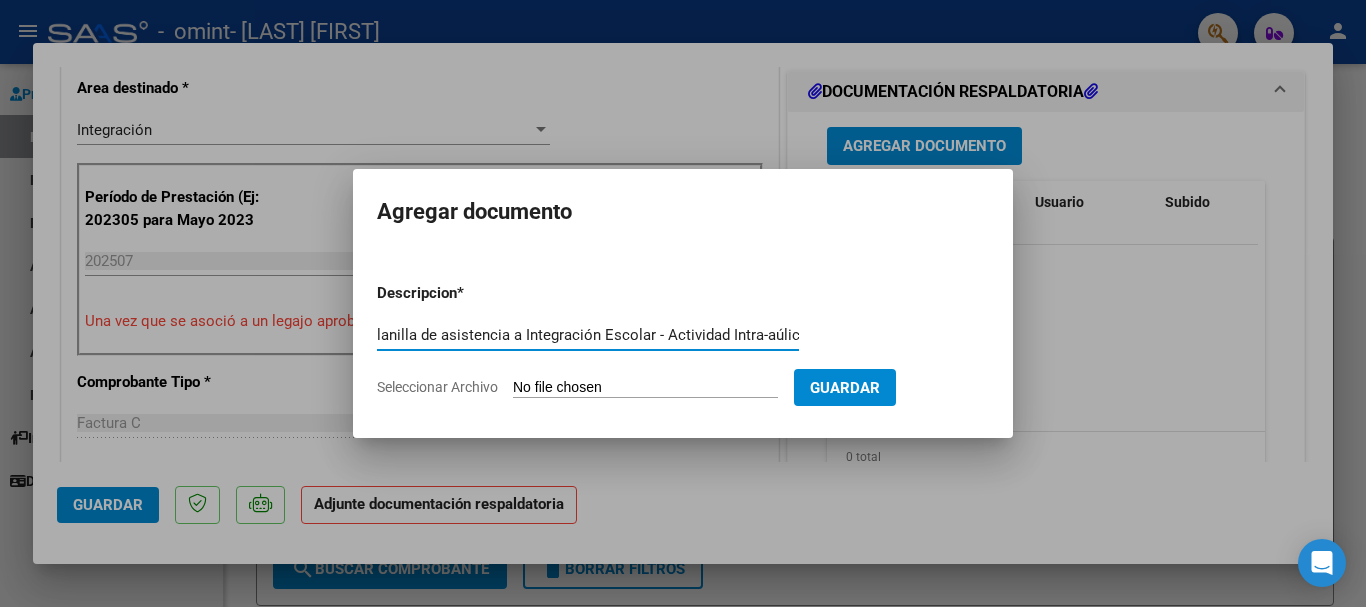 scroll, scrollTop: 0, scrollLeft: 17, axis: horizontal 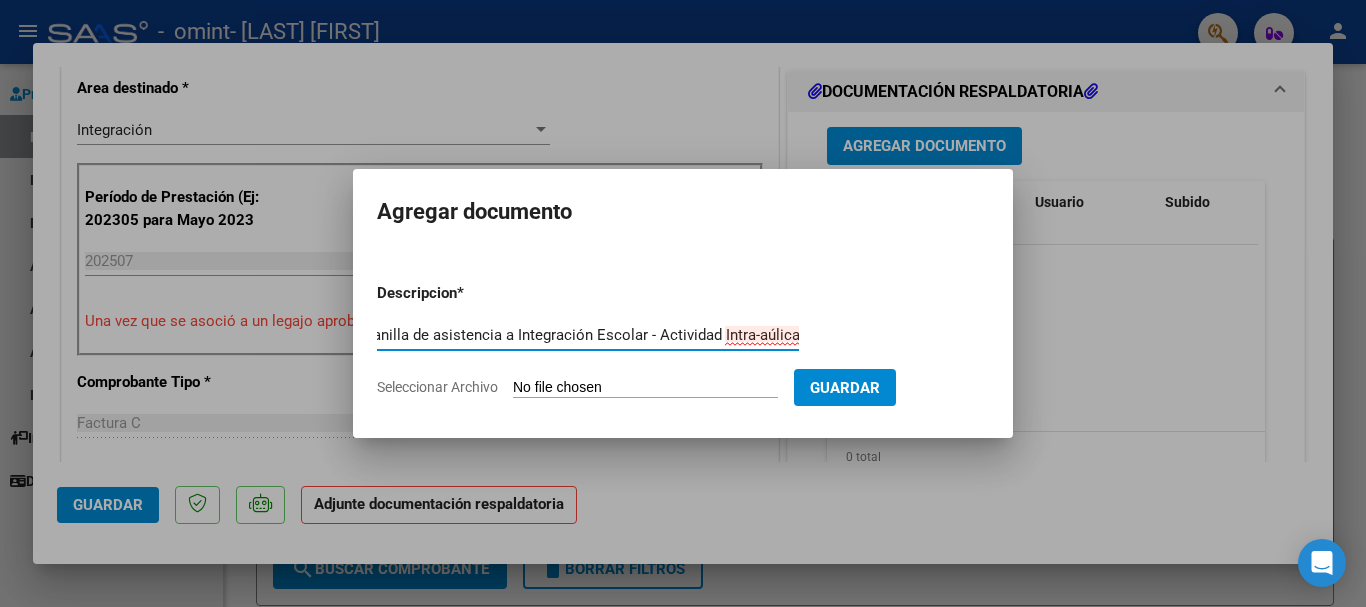 type on "Planilla de asistencia a Integración Escolar - Actividad Intra-aúlica" 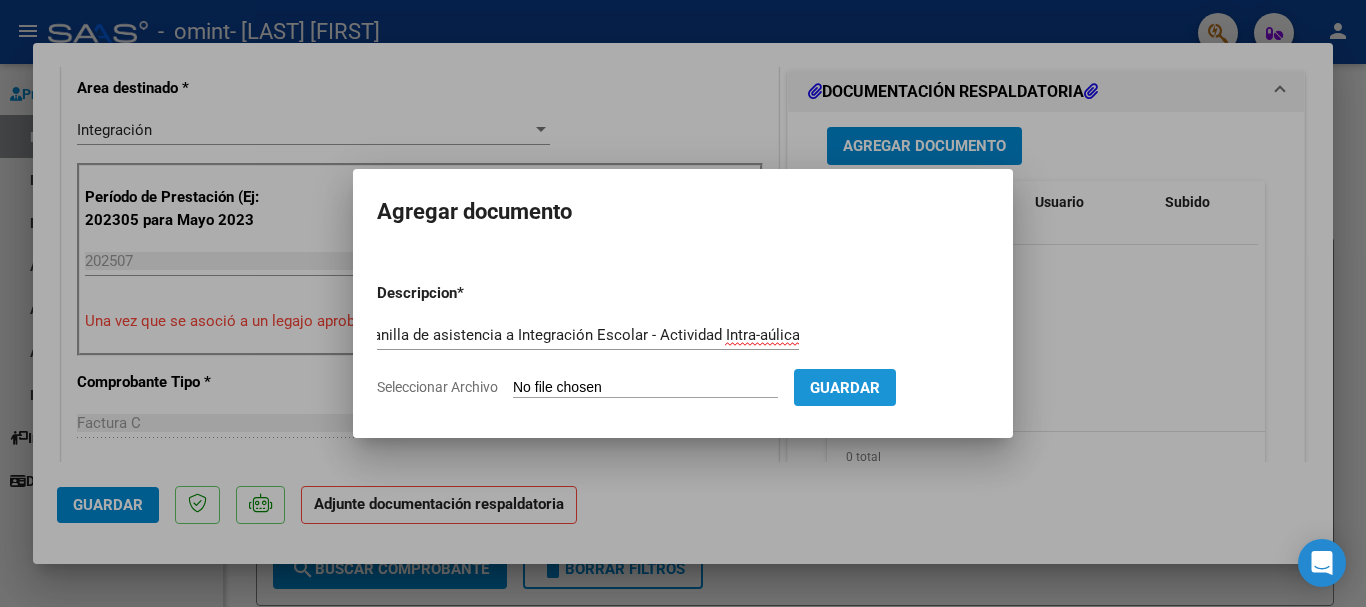 scroll, scrollTop: 0, scrollLeft: 0, axis: both 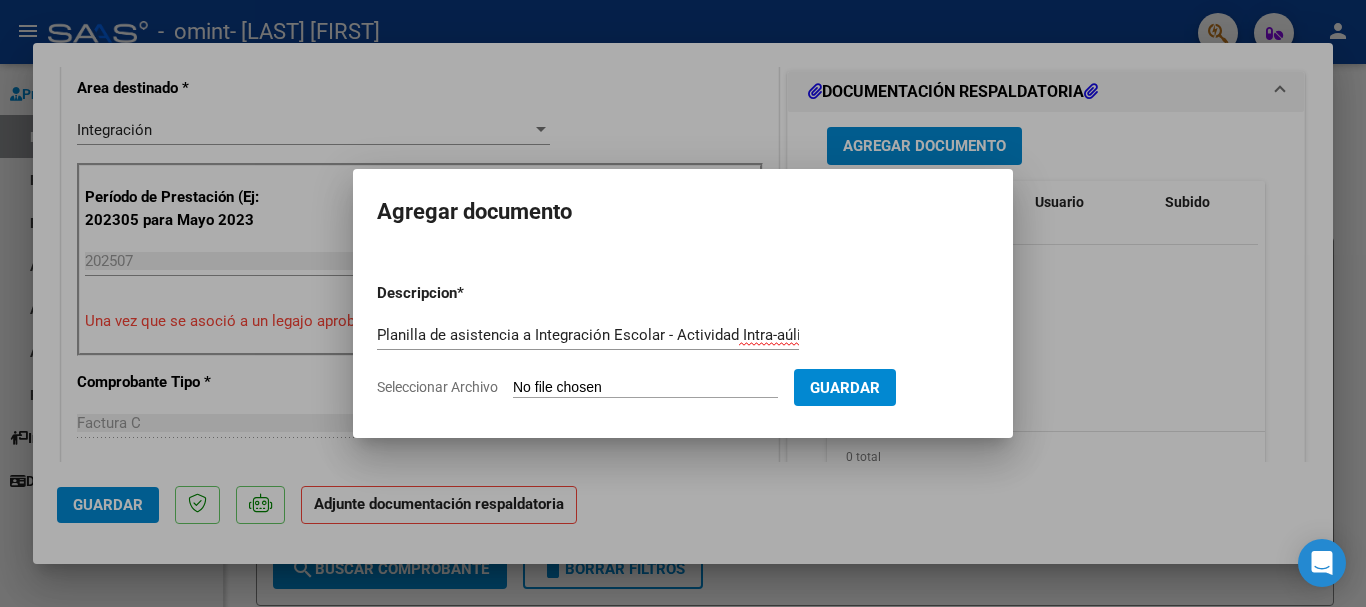 click on "Seleccionar Archivo" 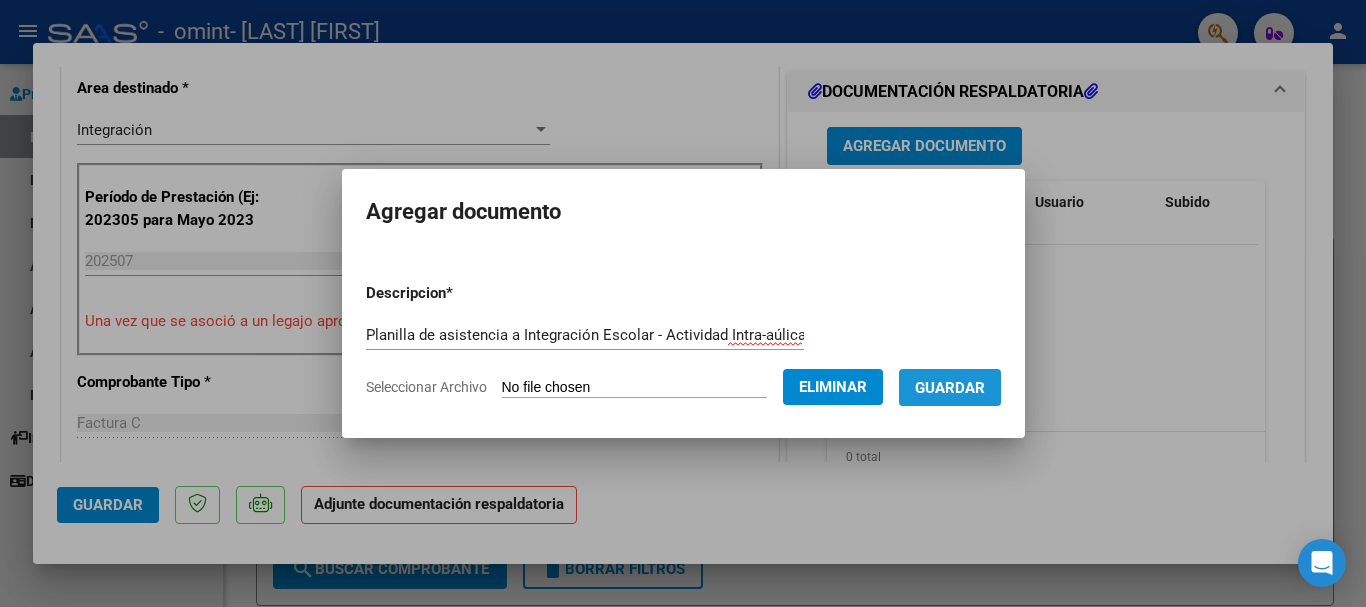 click on "Guardar" at bounding box center (950, 388) 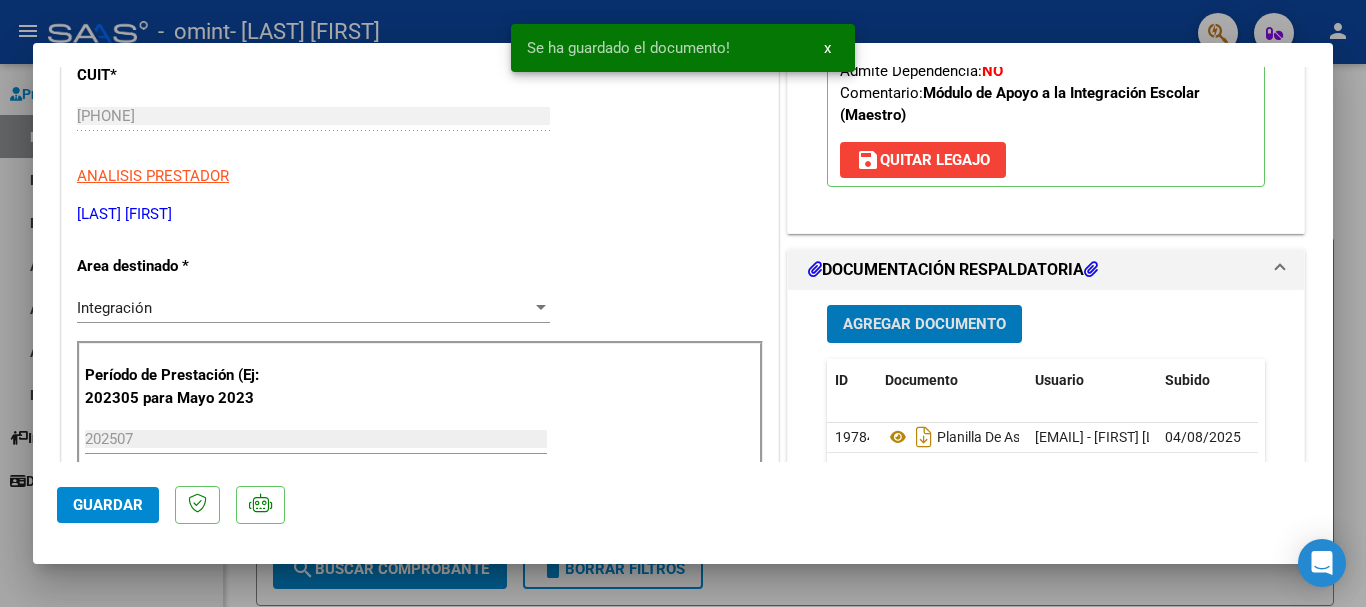 scroll, scrollTop: 300, scrollLeft: 0, axis: vertical 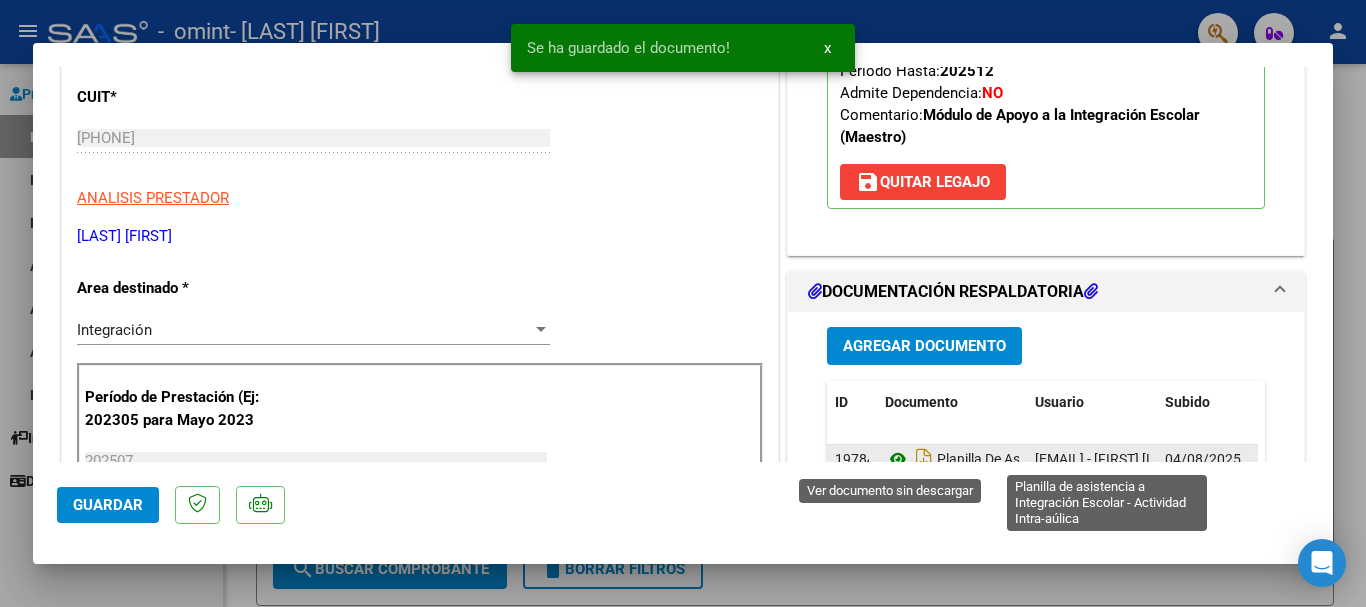 click 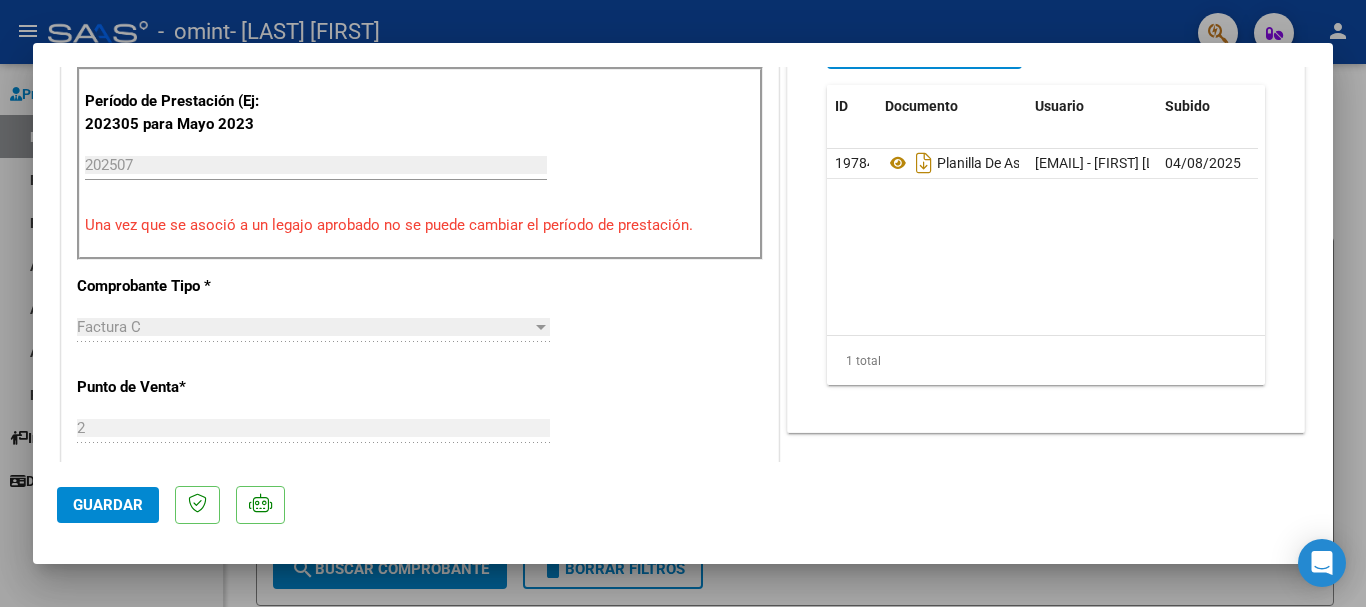 scroll, scrollTop: 600, scrollLeft: 0, axis: vertical 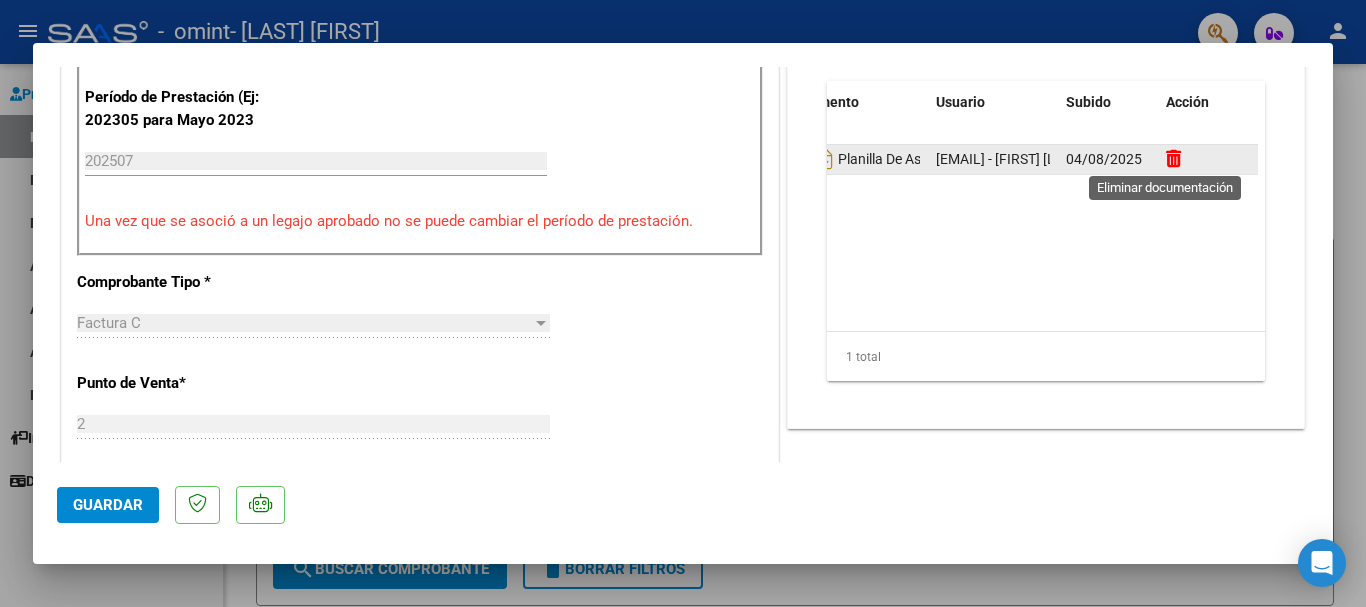 click 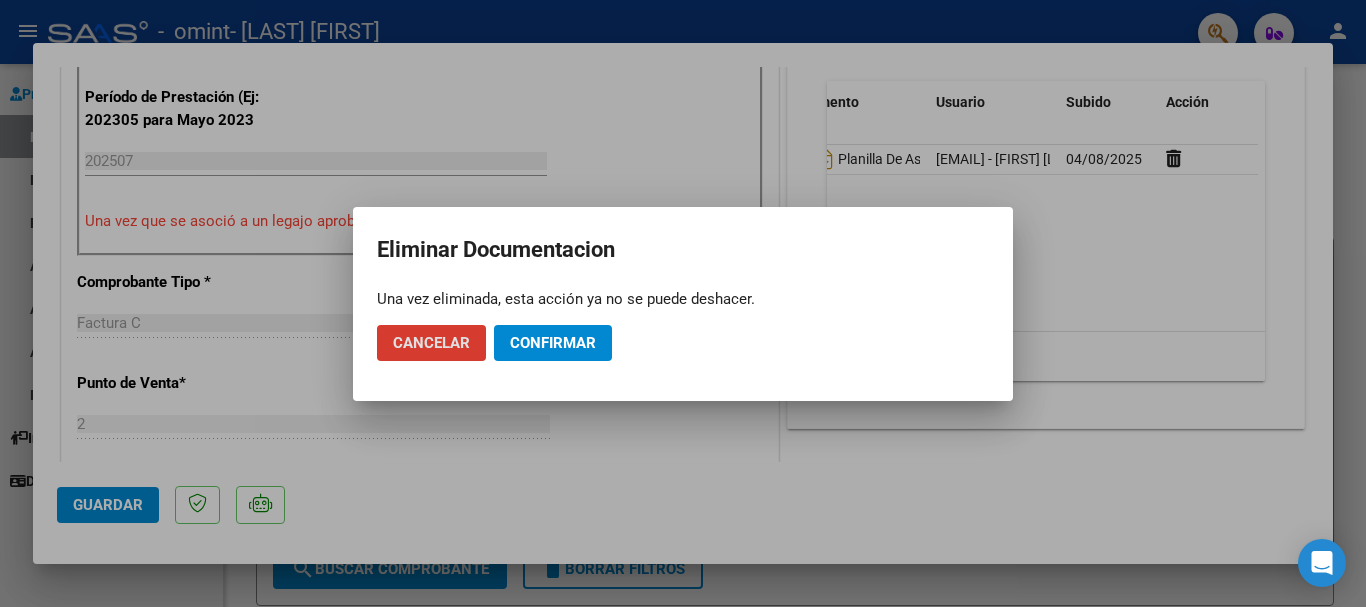 click on "Confirmar" 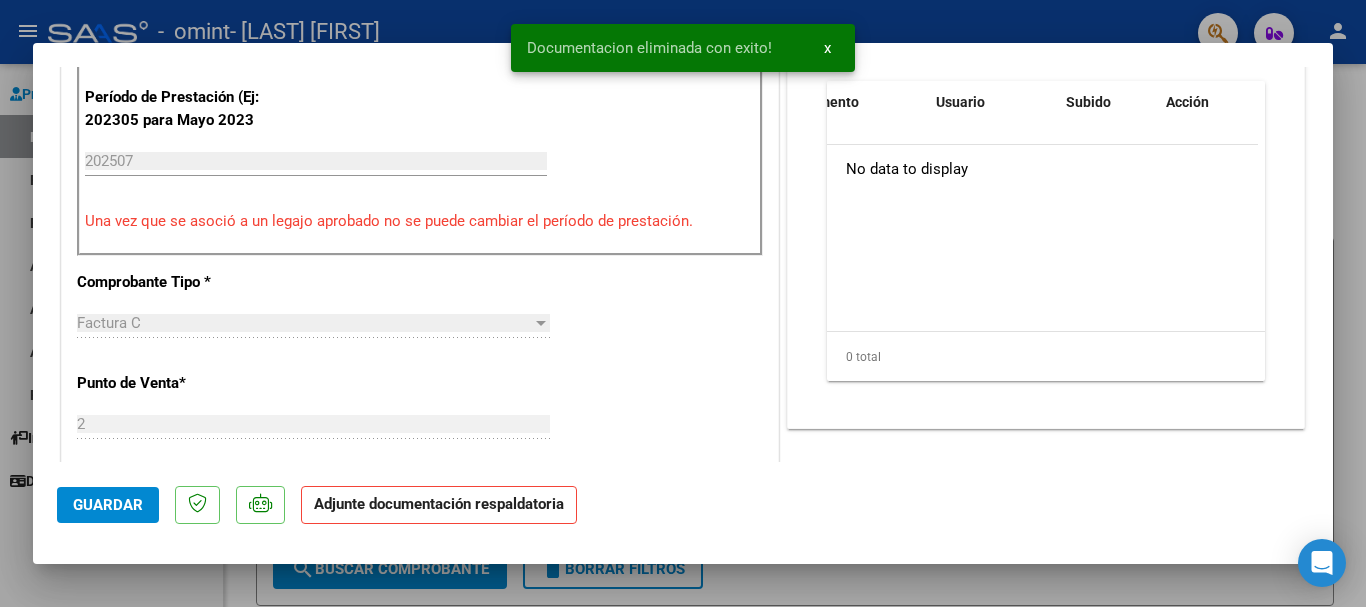 scroll, scrollTop: 0, scrollLeft: 0, axis: both 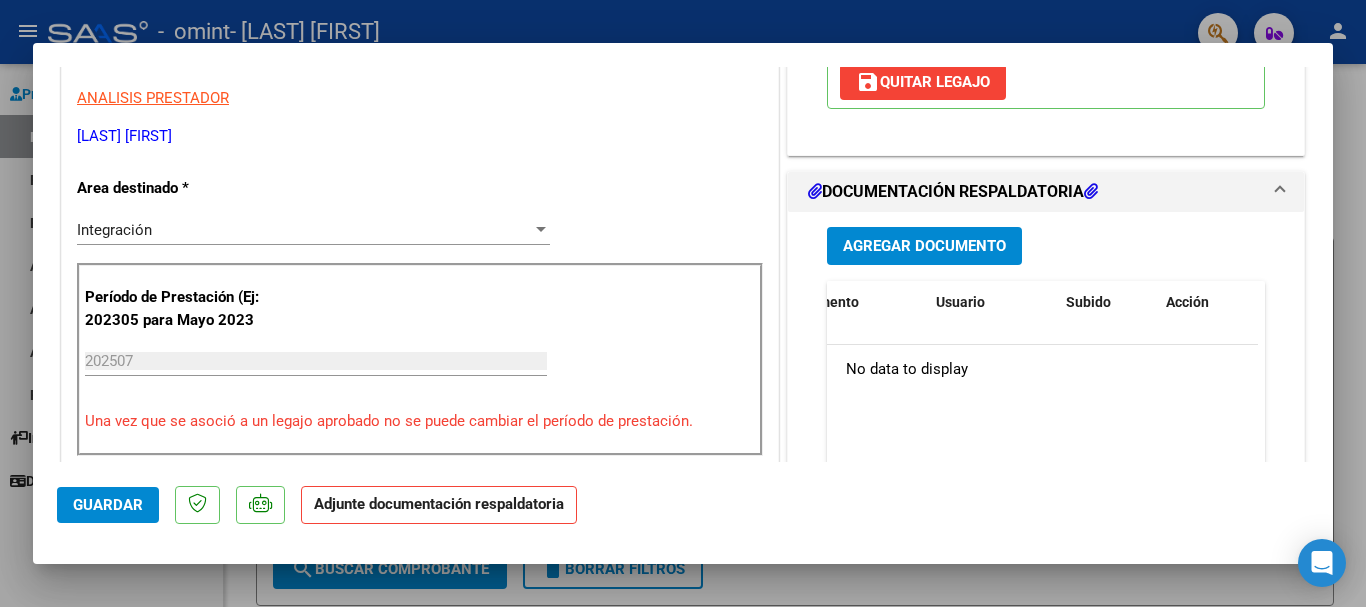click on "Agregar Documento" at bounding box center (924, 247) 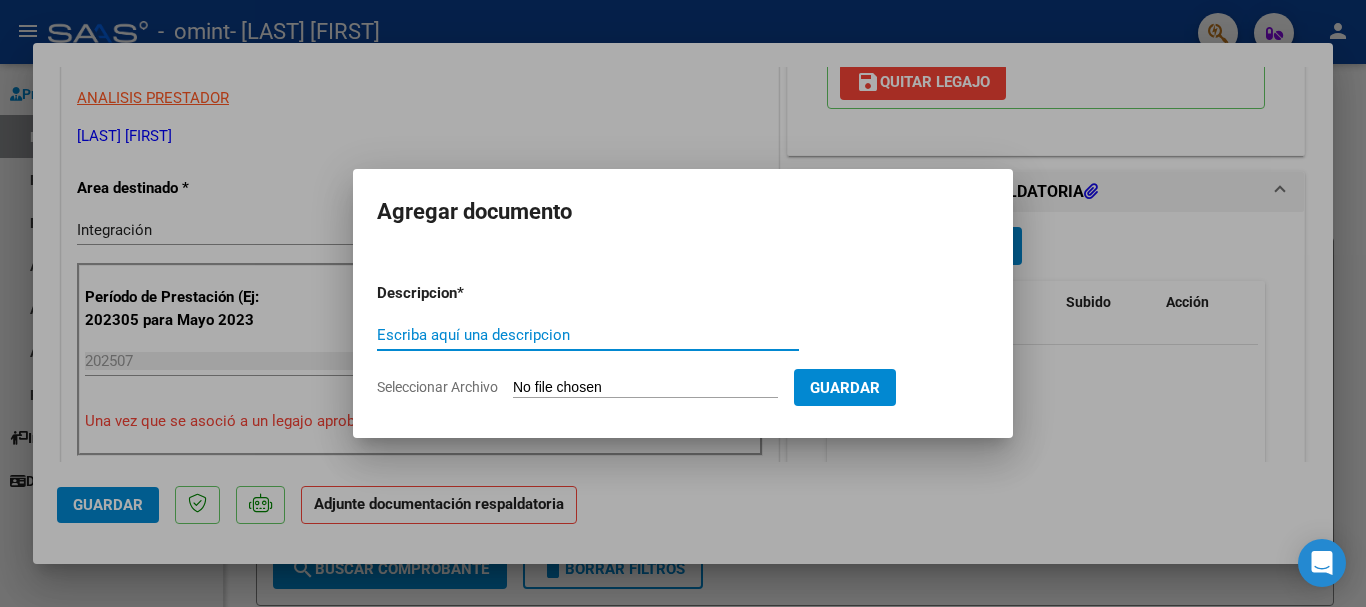click on "Seleccionar Archivo" at bounding box center [645, 388] 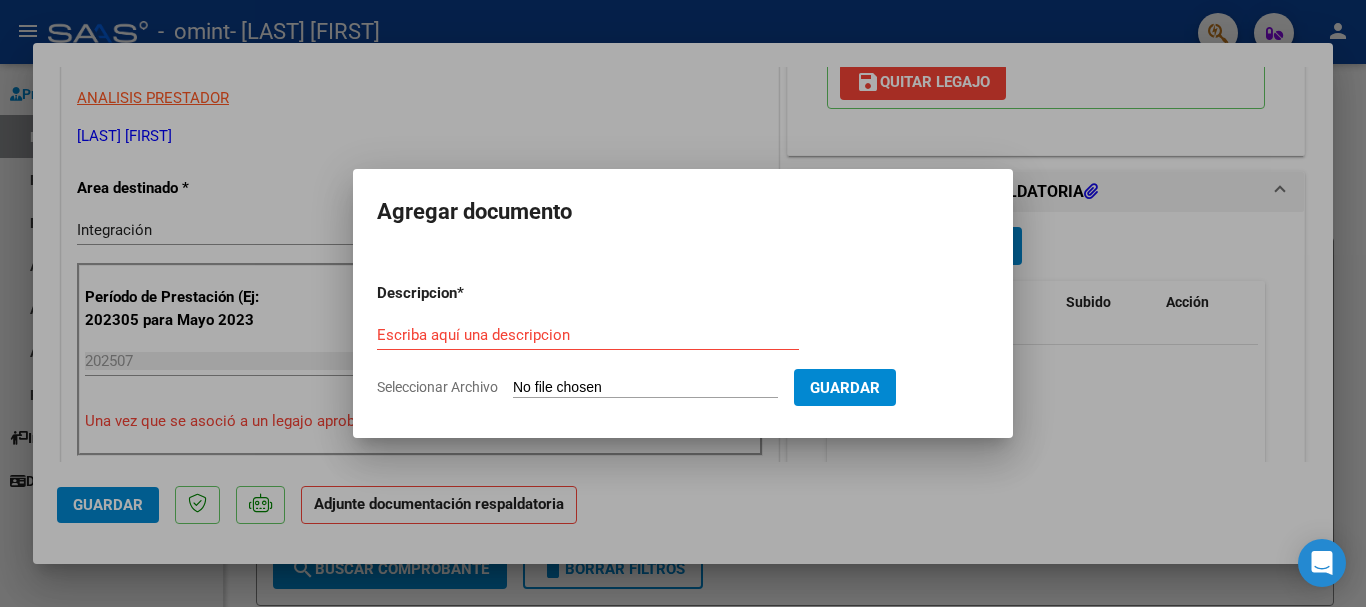 type on "C:\fakepath\Planilla de asistencia a la Intregracion Escolar - Actividad intra-aulica JULIO.pdf" 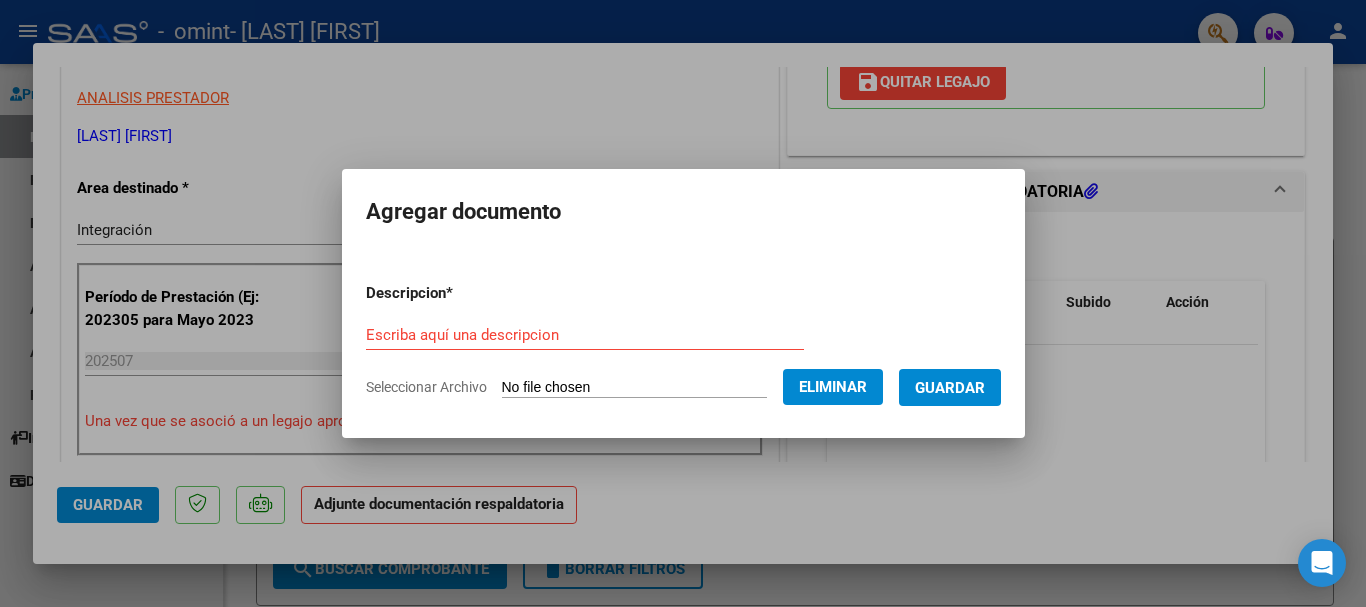 click on "Escriba aquí una descripcion" at bounding box center [585, 335] 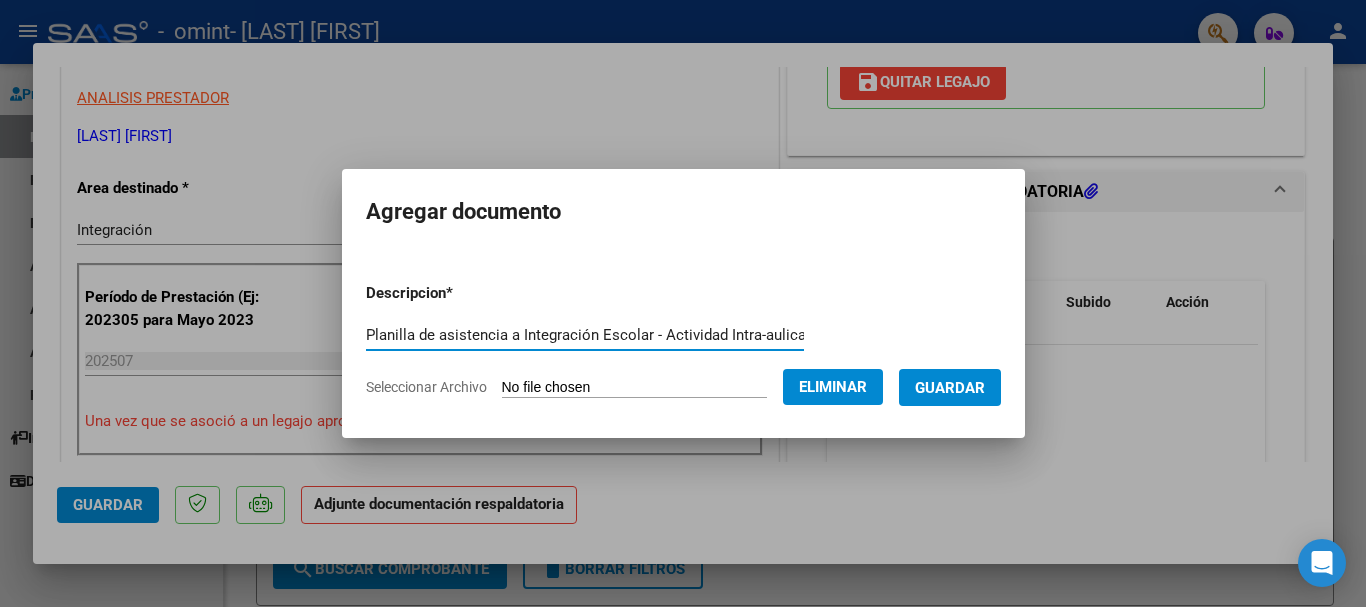 type on "Planilla de asistencia a Integración Escolar - Actividad Intra-aulica" 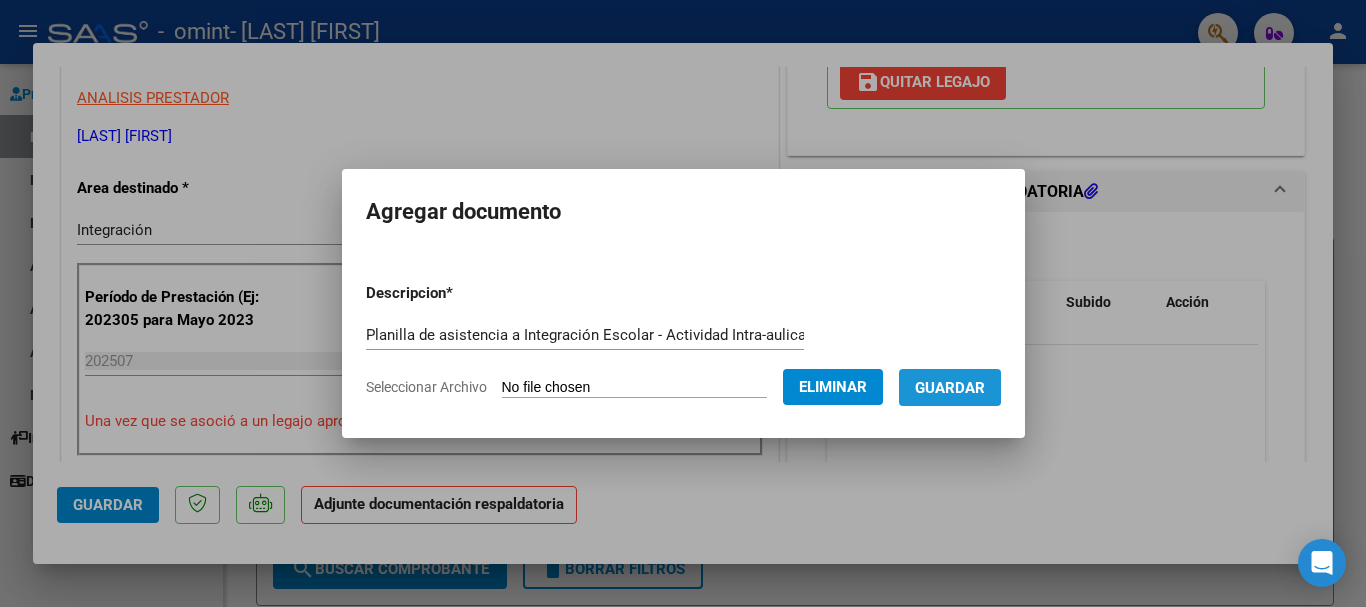 click on "Guardar" at bounding box center (950, 388) 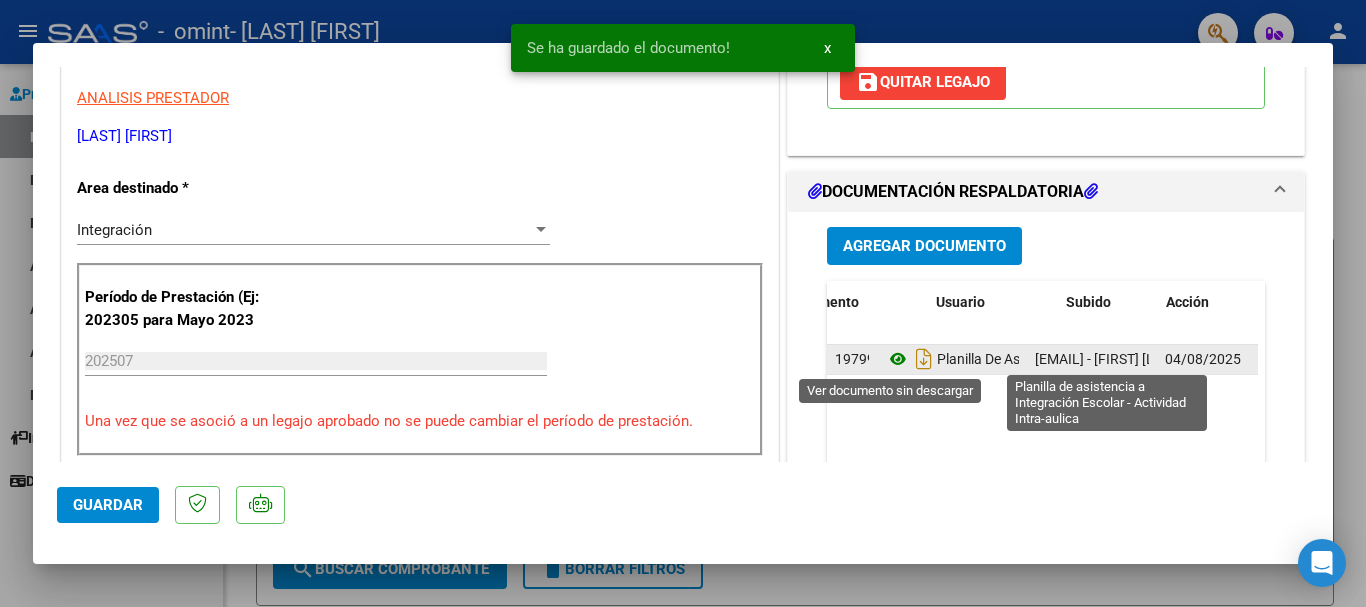 click 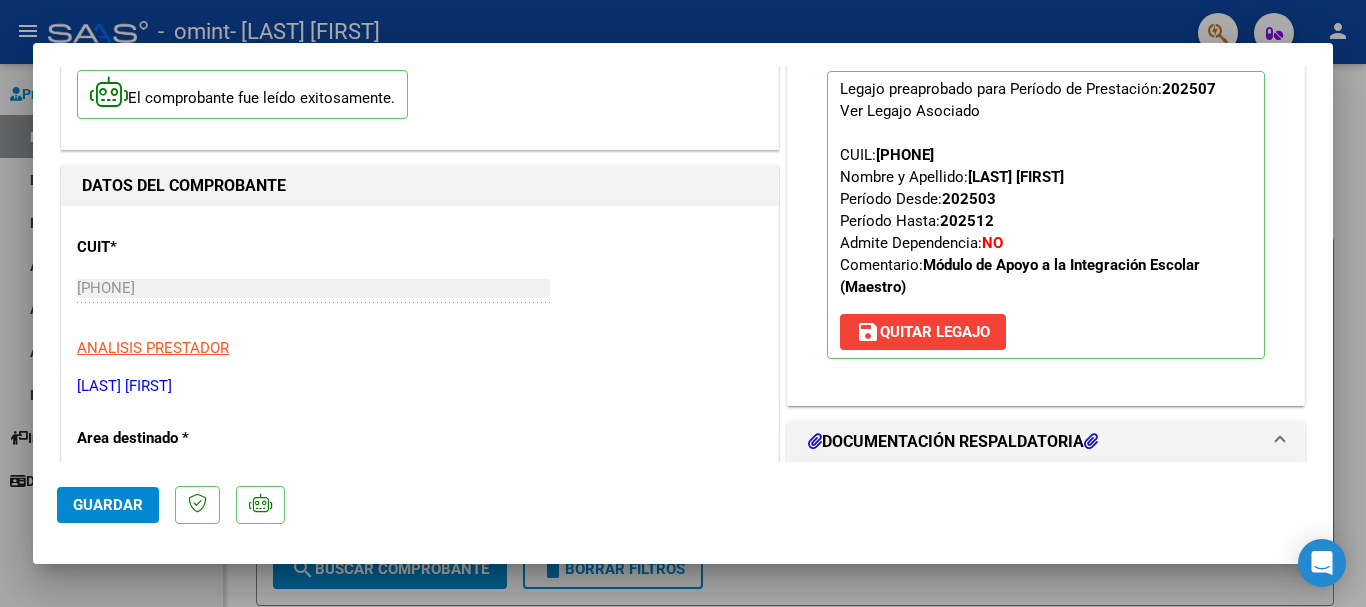 scroll, scrollTop: 0, scrollLeft: 0, axis: both 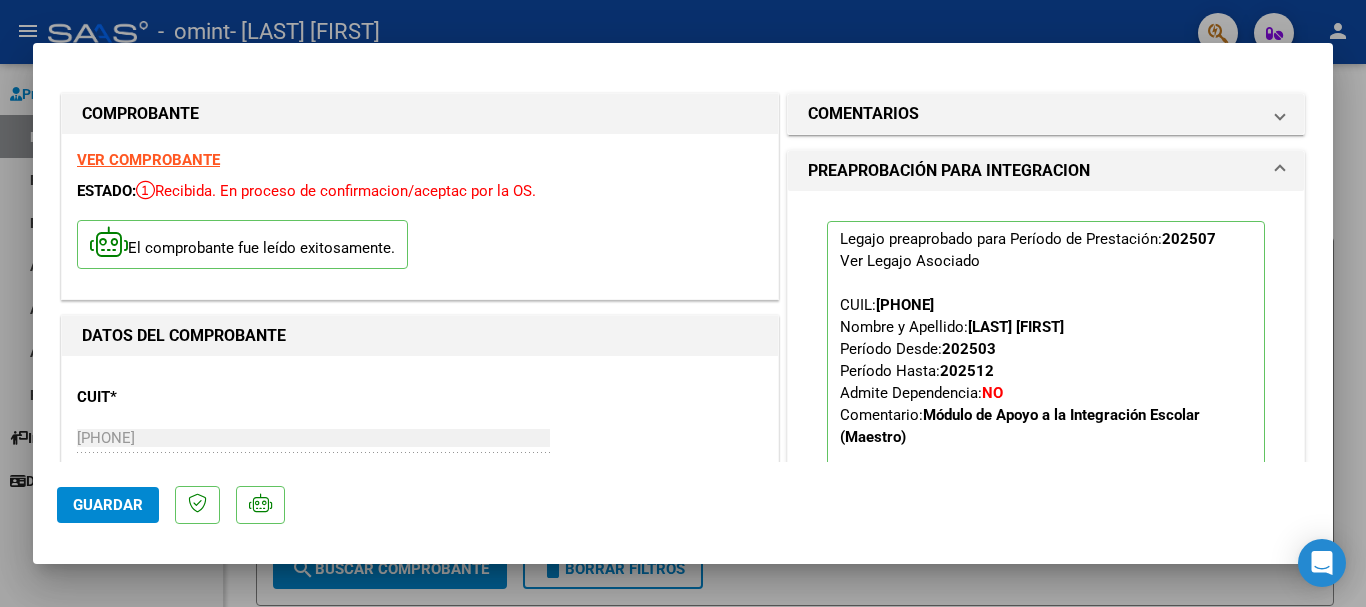 click on "Guardar" 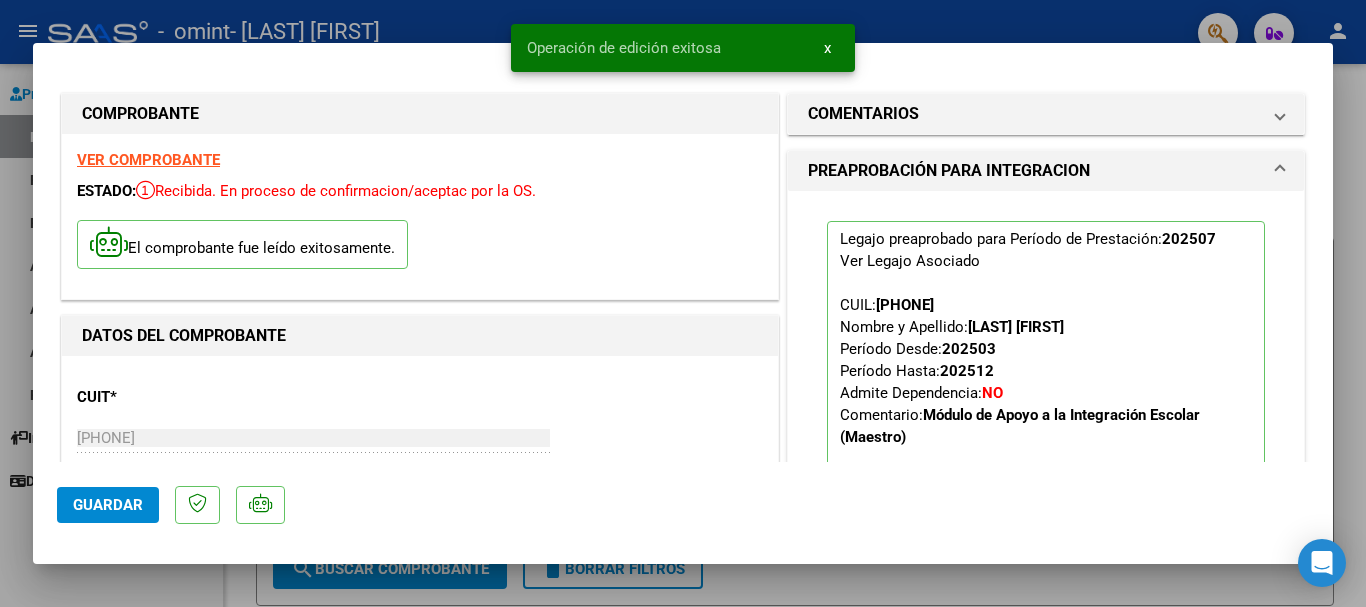 type 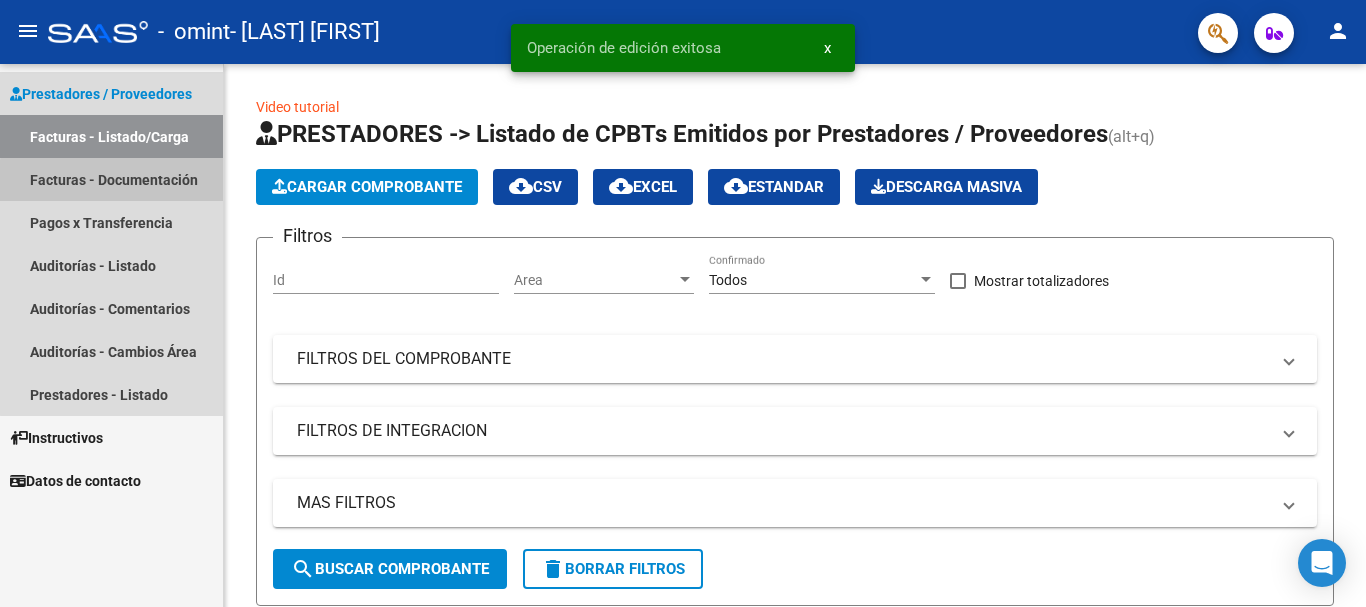 click on "Facturas - Documentación" at bounding box center (111, 179) 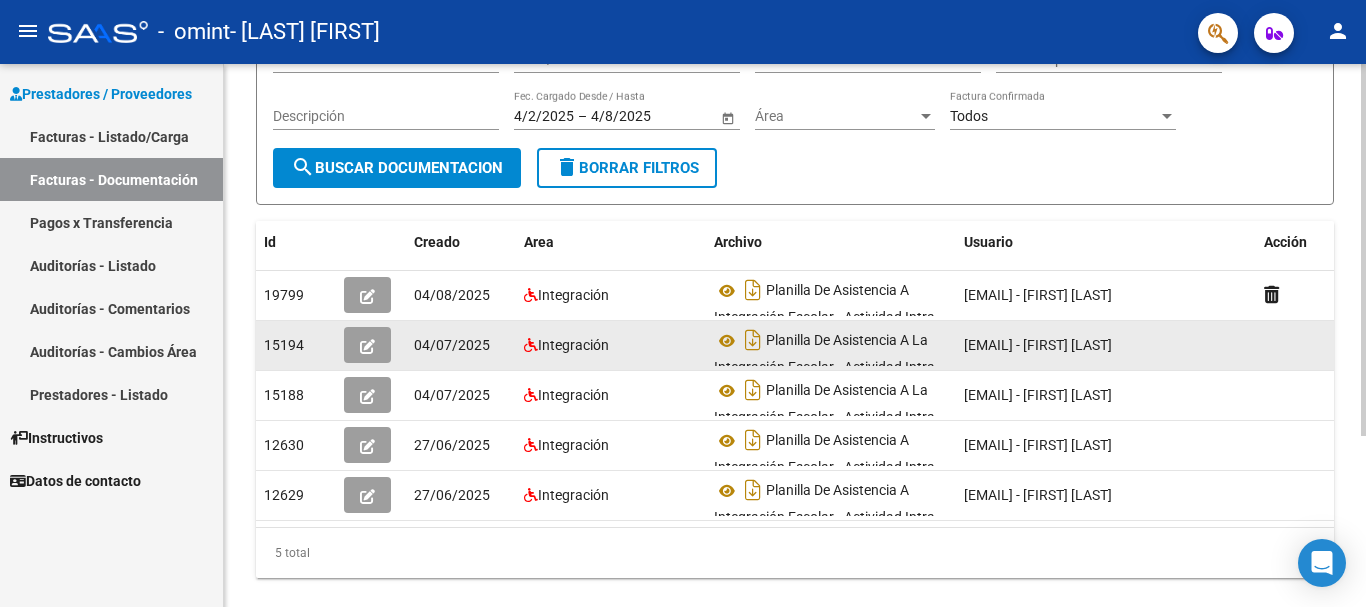 scroll, scrollTop: 200, scrollLeft: 0, axis: vertical 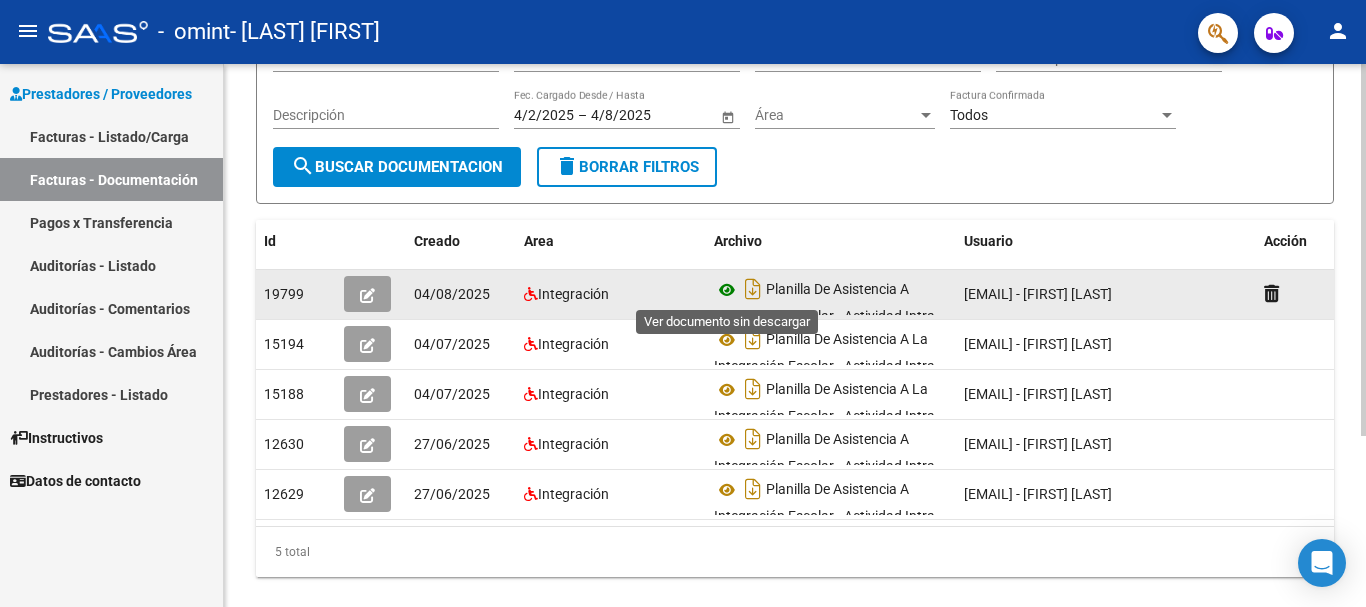 click 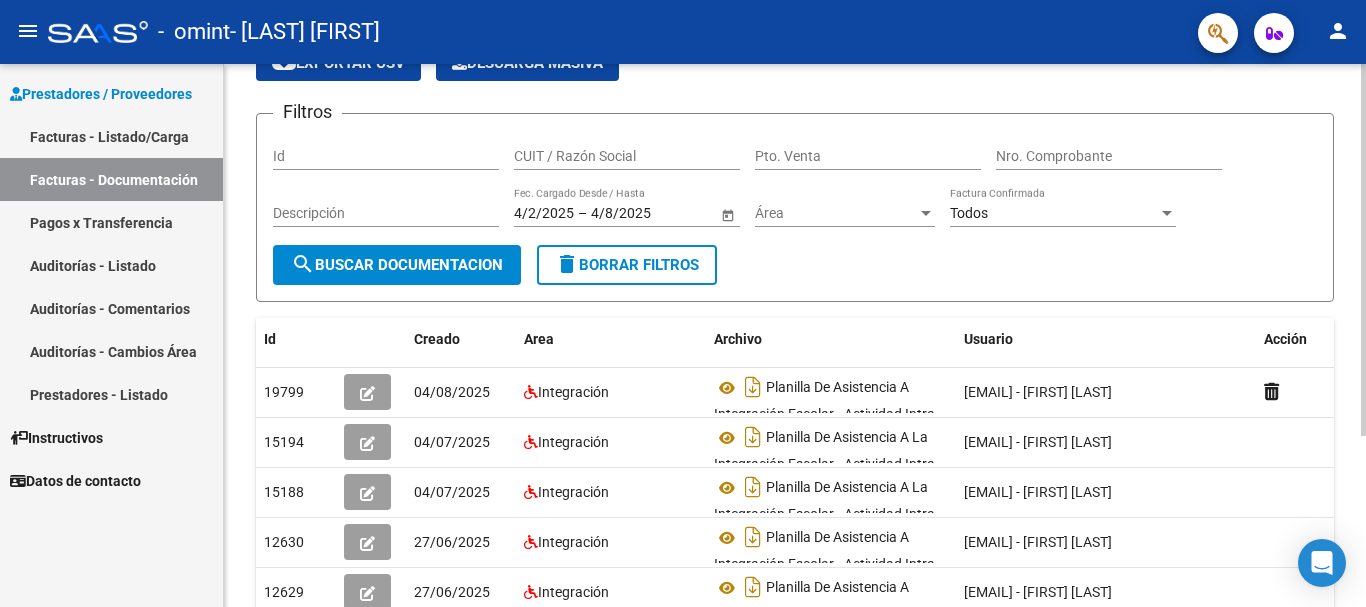 scroll, scrollTop: 249, scrollLeft: 0, axis: vertical 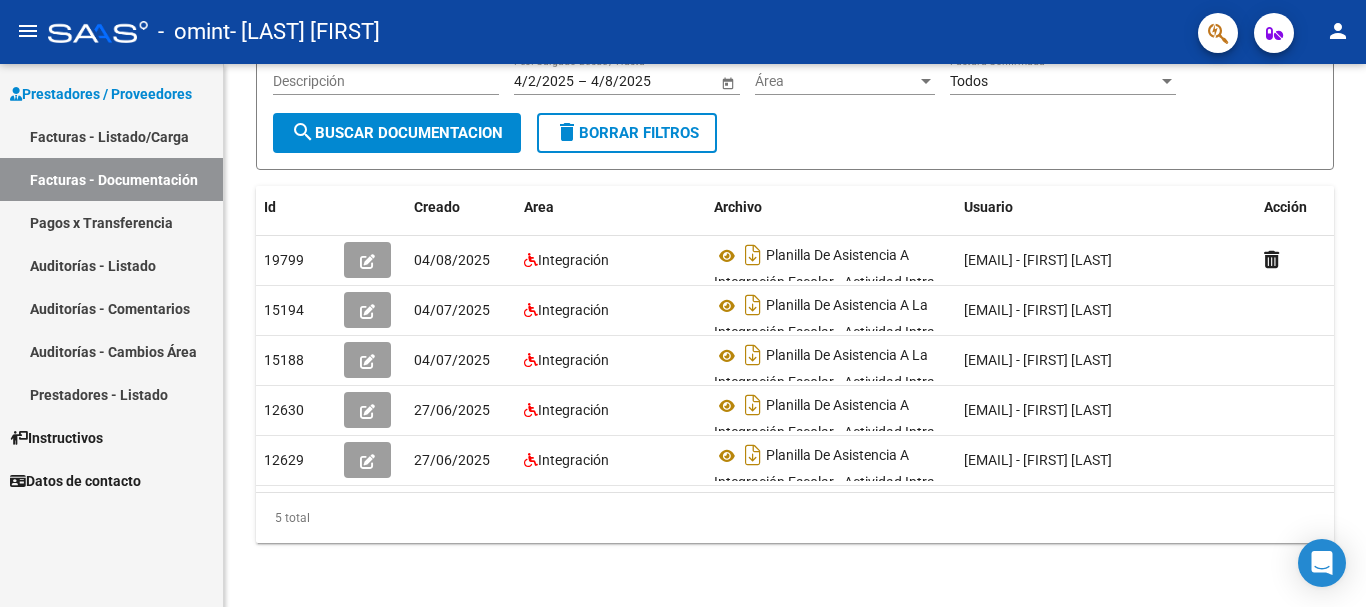 click on "Pagos x Transferencia" at bounding box center [111, 222] 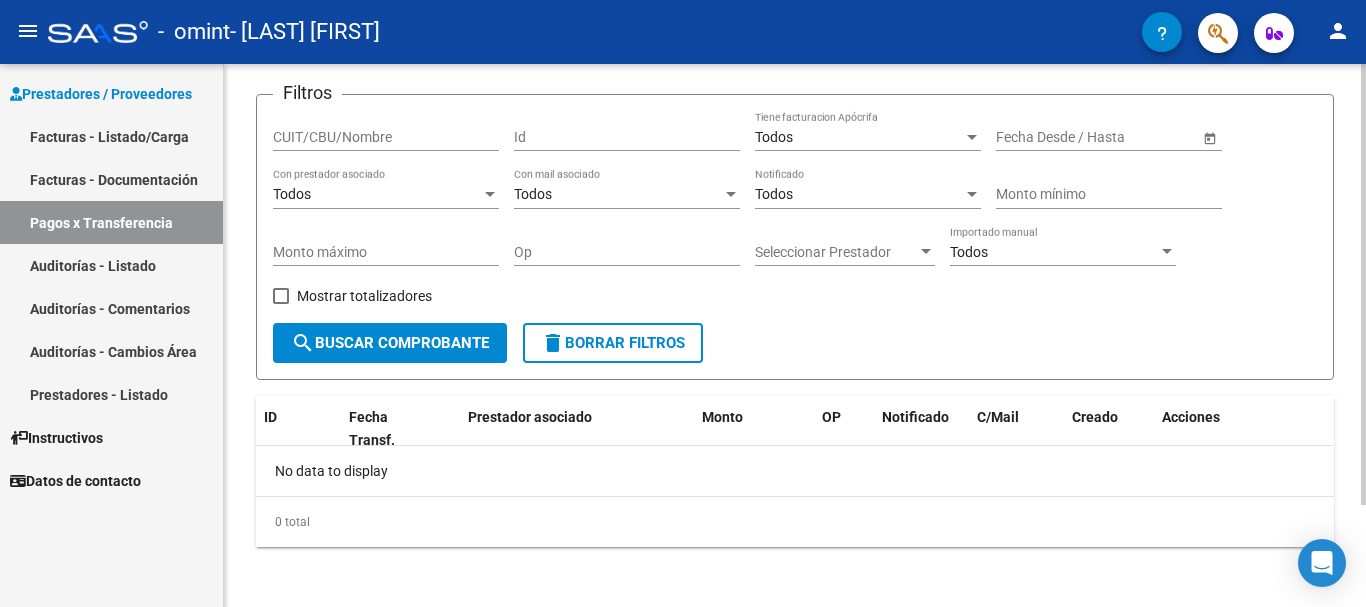 scroll, scrollTop: 126, scrollLeft: 0, axis: vertical 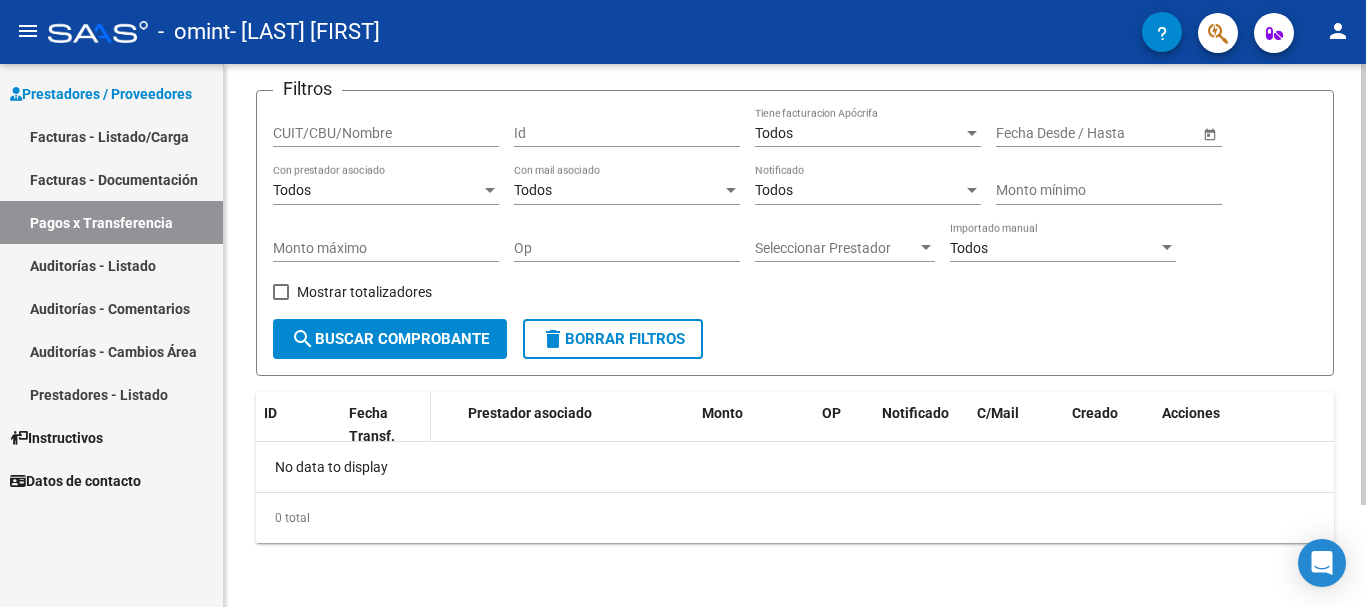 click on "Fecha Transf." 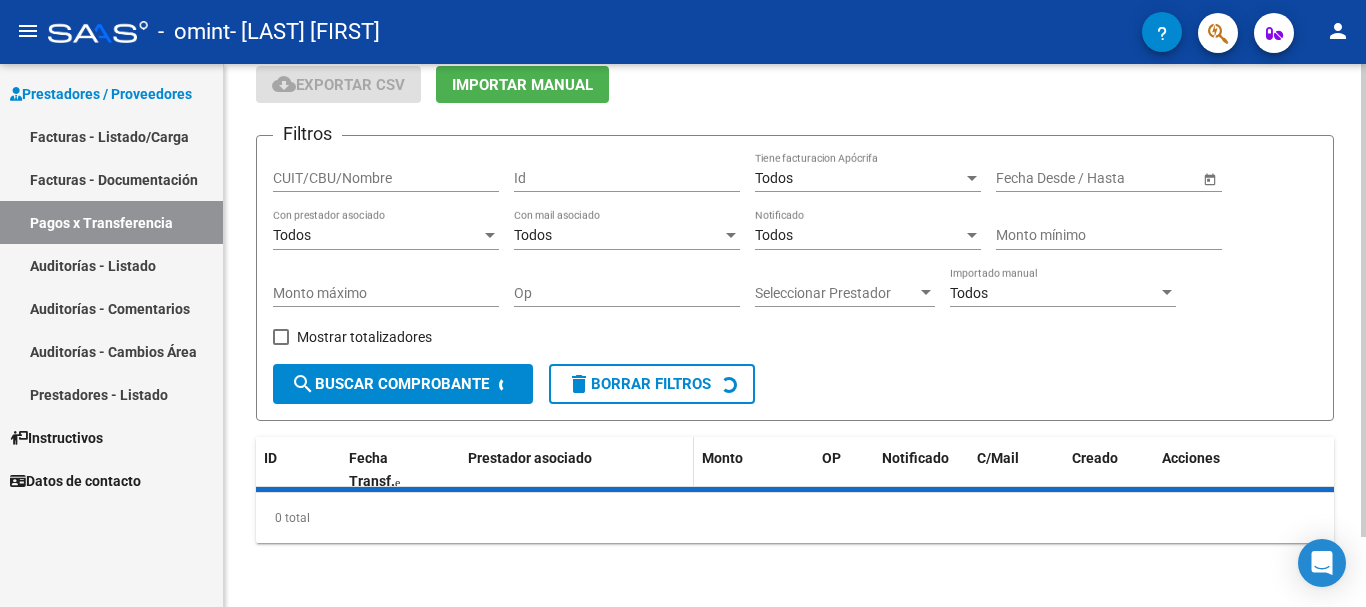 scroll, scrollTop: 126, scrollLeft: 0, axis: vertical 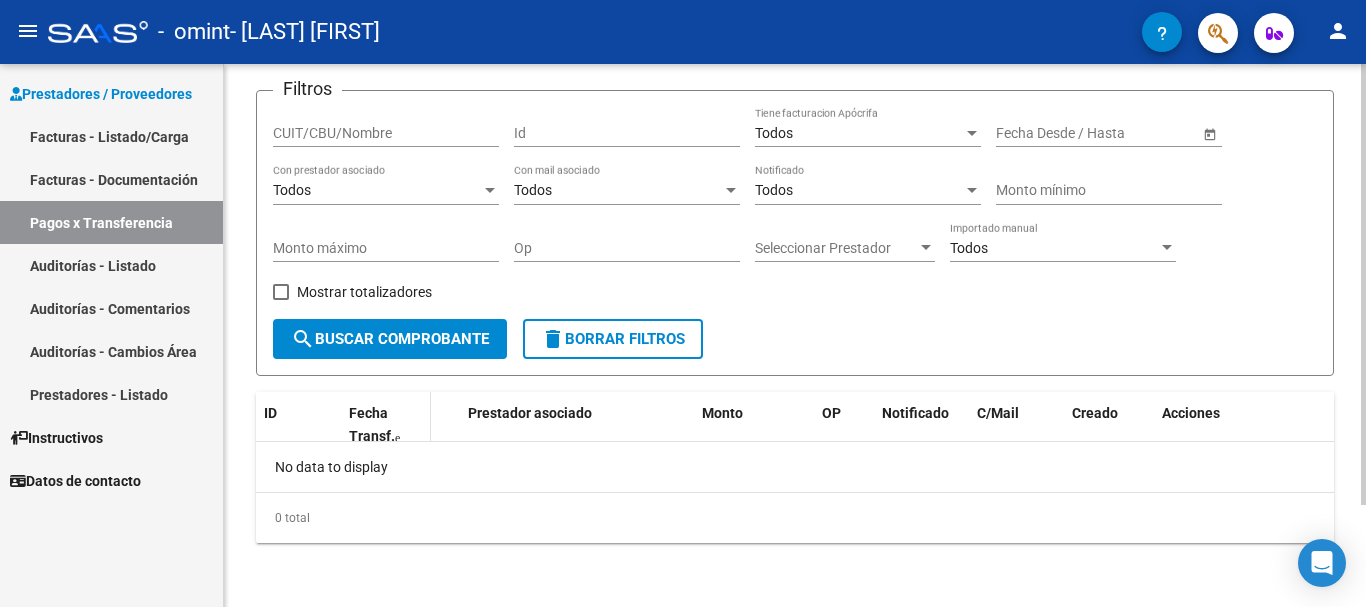 click 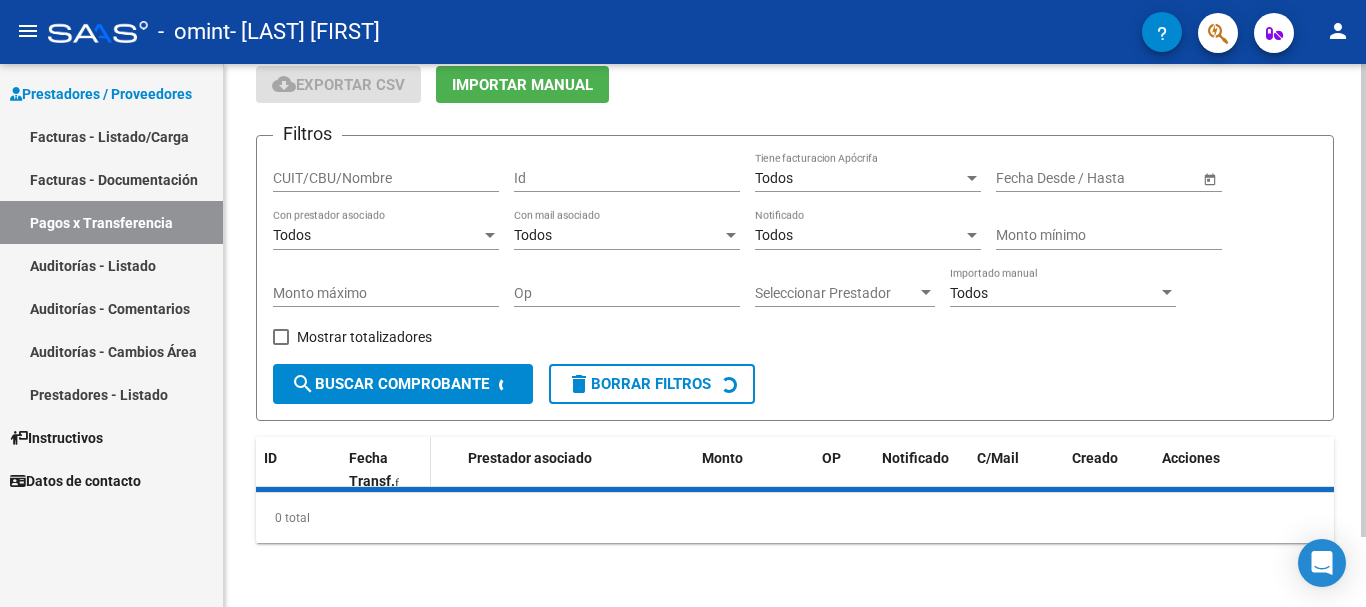 scroll, scrollTop: 126, scrollLeft: 0, axis: vertical 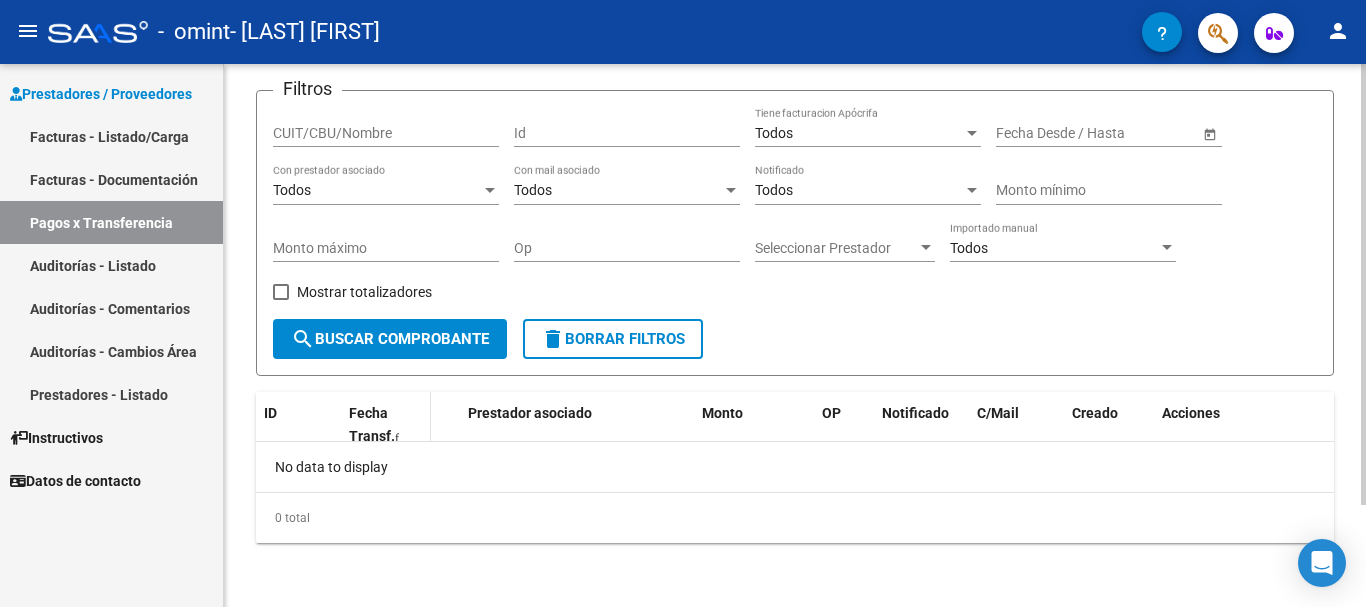 click on "Fecha Transf." 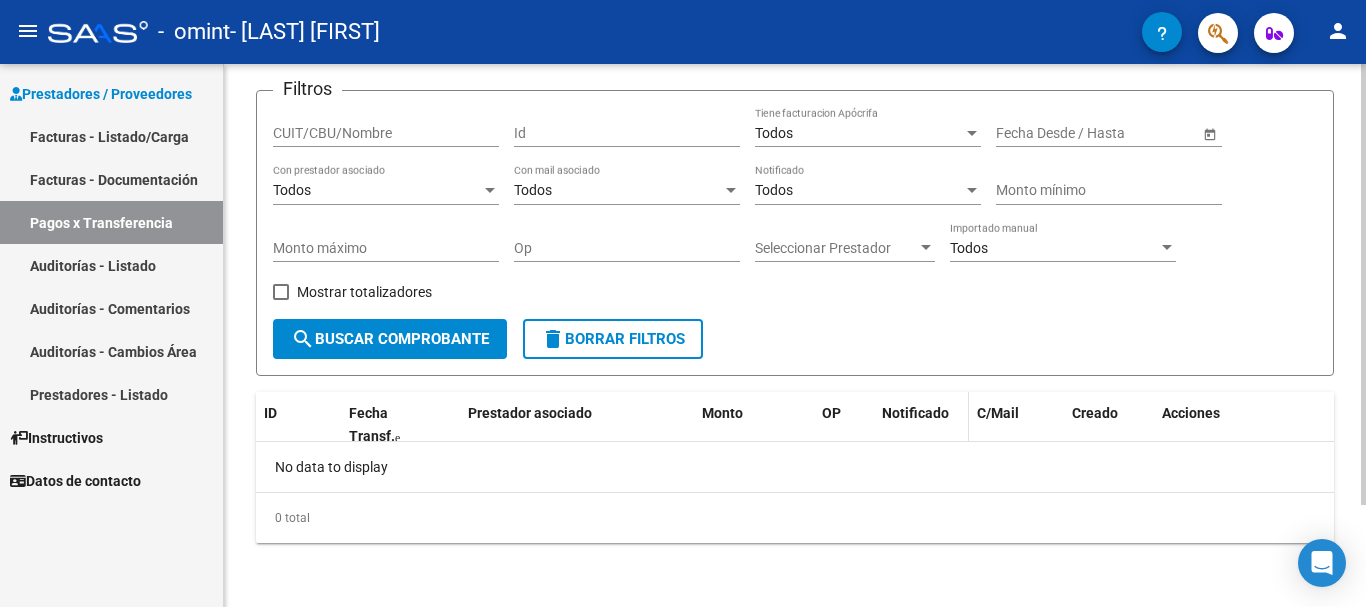 scroll, scrollTop: 0, scrollLeft: 0, axis: both 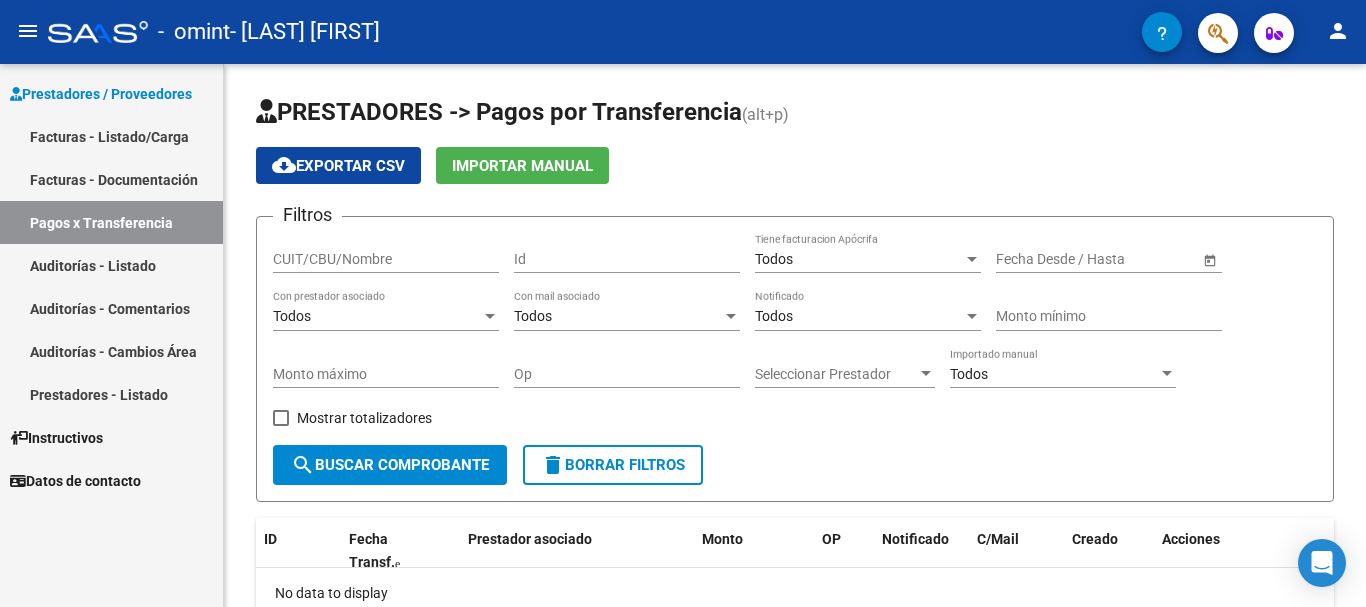 click on "Auditorías - Listado" at bounding box center [111, 265] 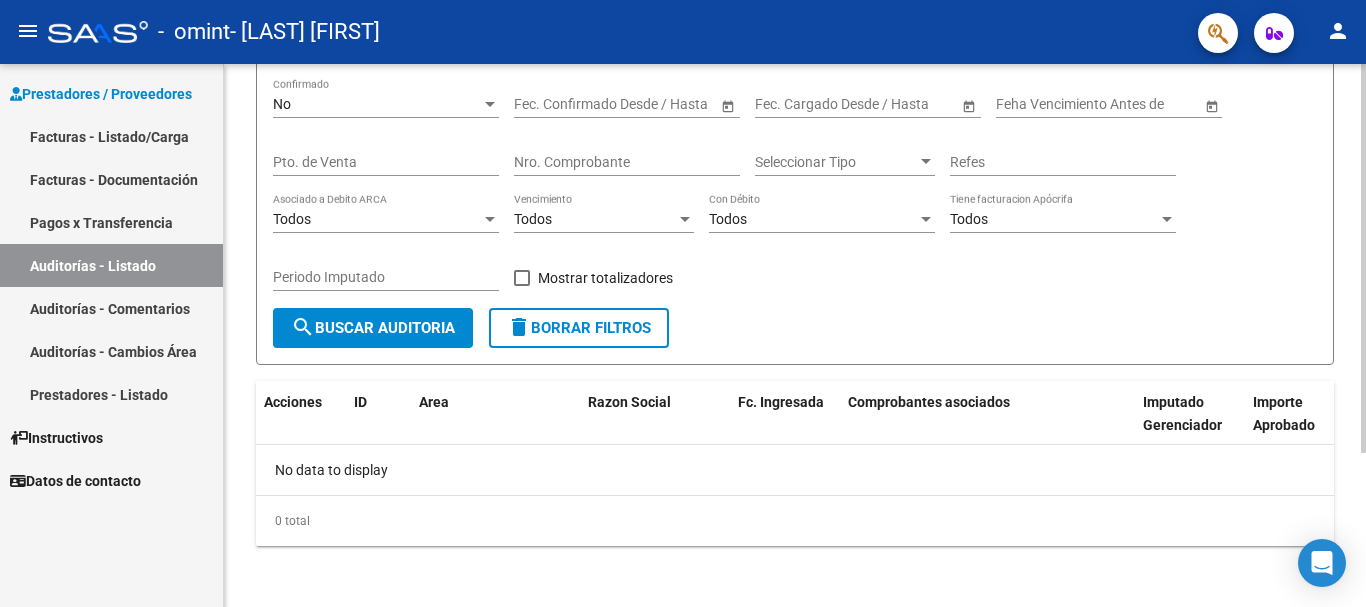 scroll, scrollTop: 214, scrollLeft: 0, axis: vertical 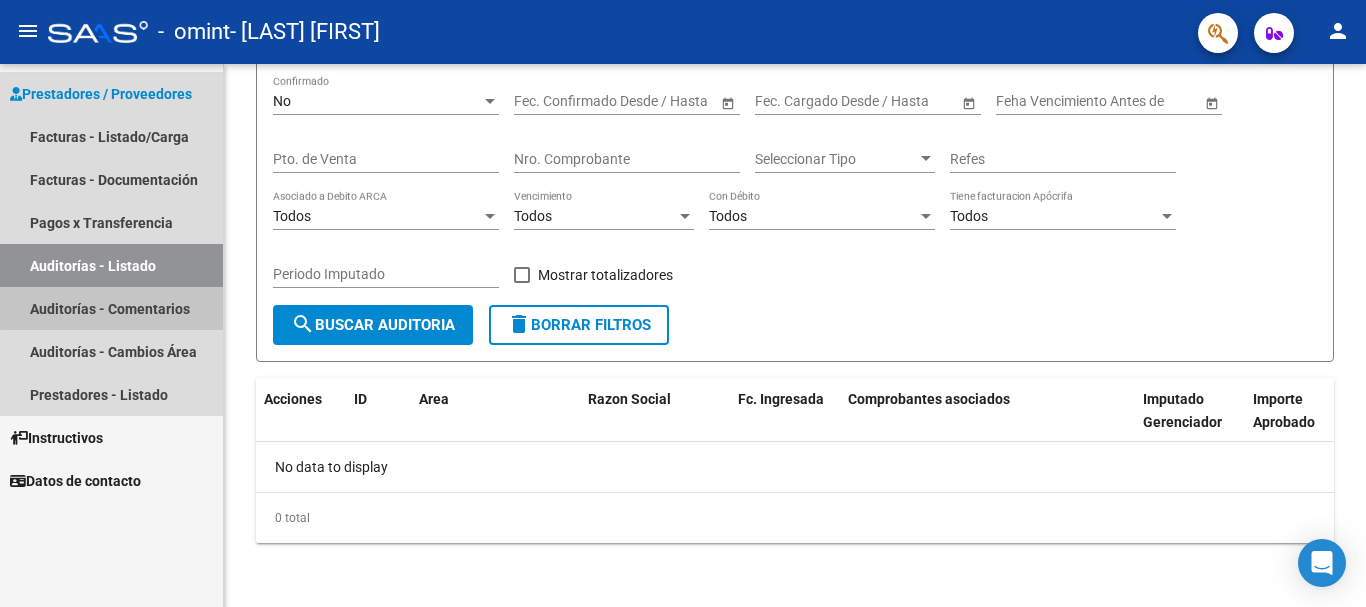 click on "Auditorías - Comentarios" at bounding box center [111, 308] 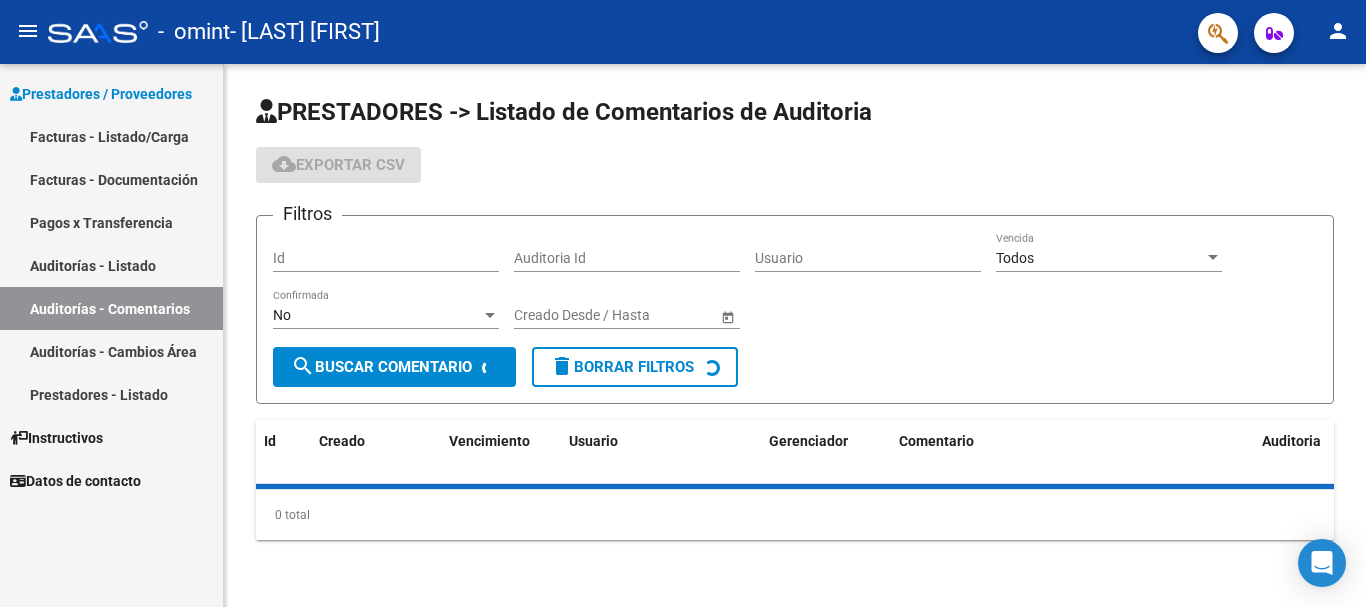 scroll, scrollTop: 0, scrollLeft: 0, axis: both 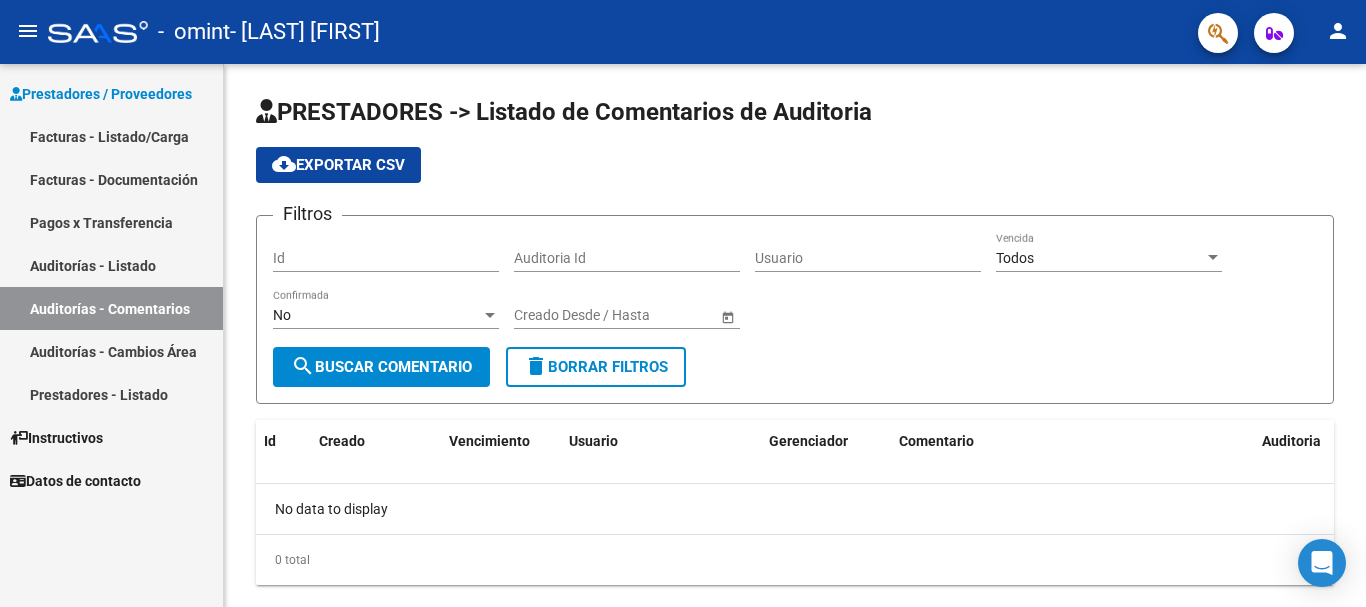 click on "Auditorías - Cambios Área" at bounding box center (111, 351) 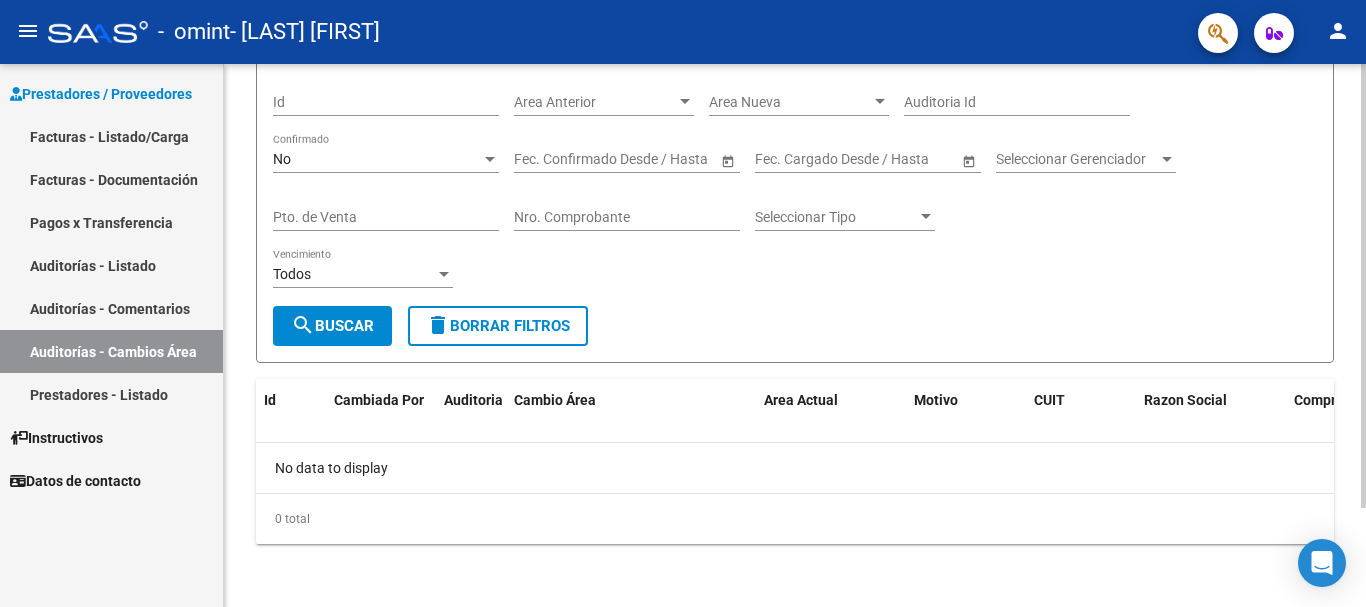 scroll, scrollTop: 121, scrollLeft: 0, axis: vertical 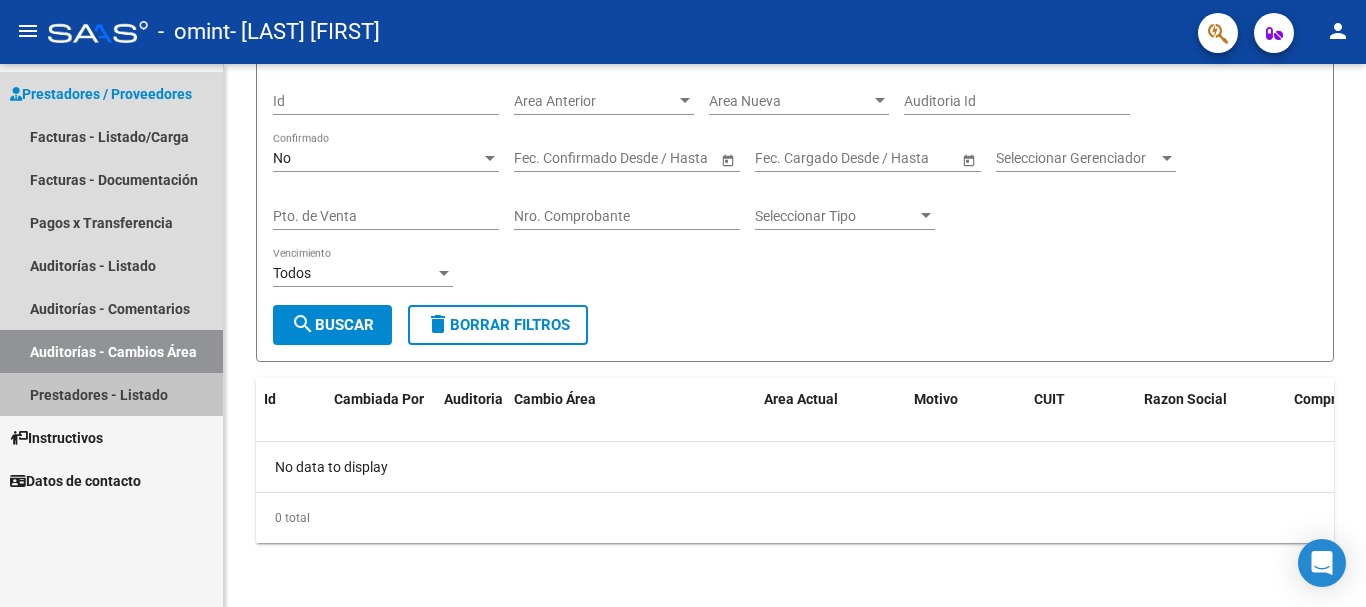 click on "Prestadores - Listado" at bounding box center (111, 394) 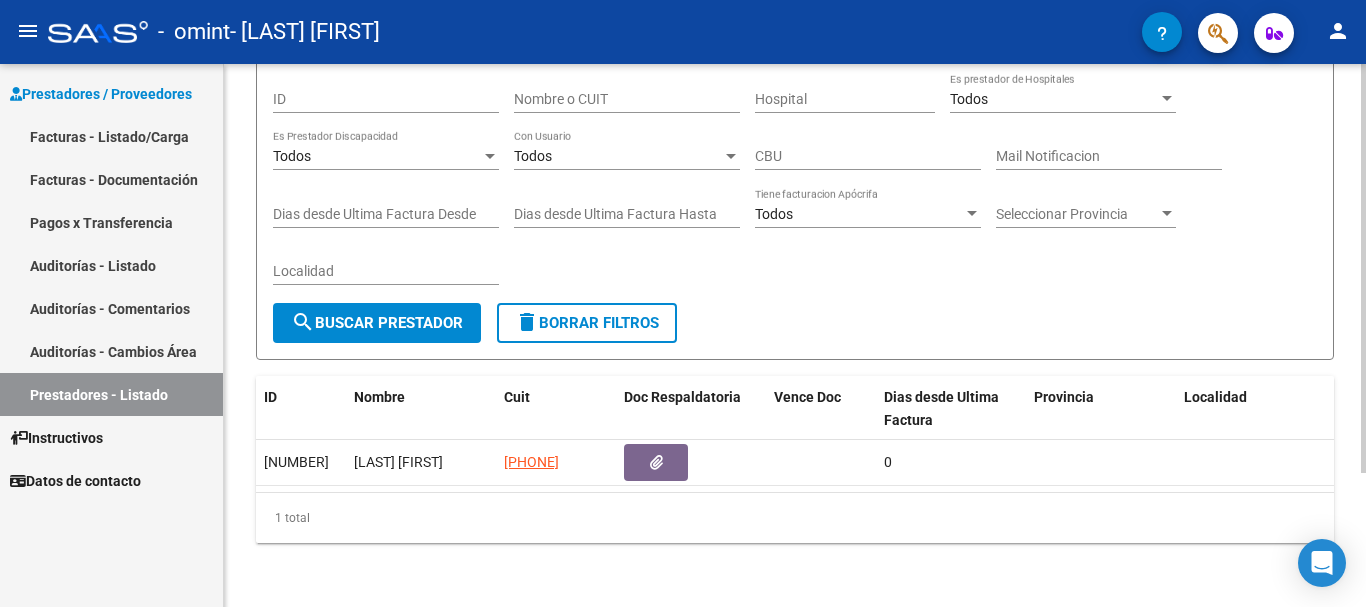 scroll, scrollTop: 178, scrollLeft: 0, axis: vertical 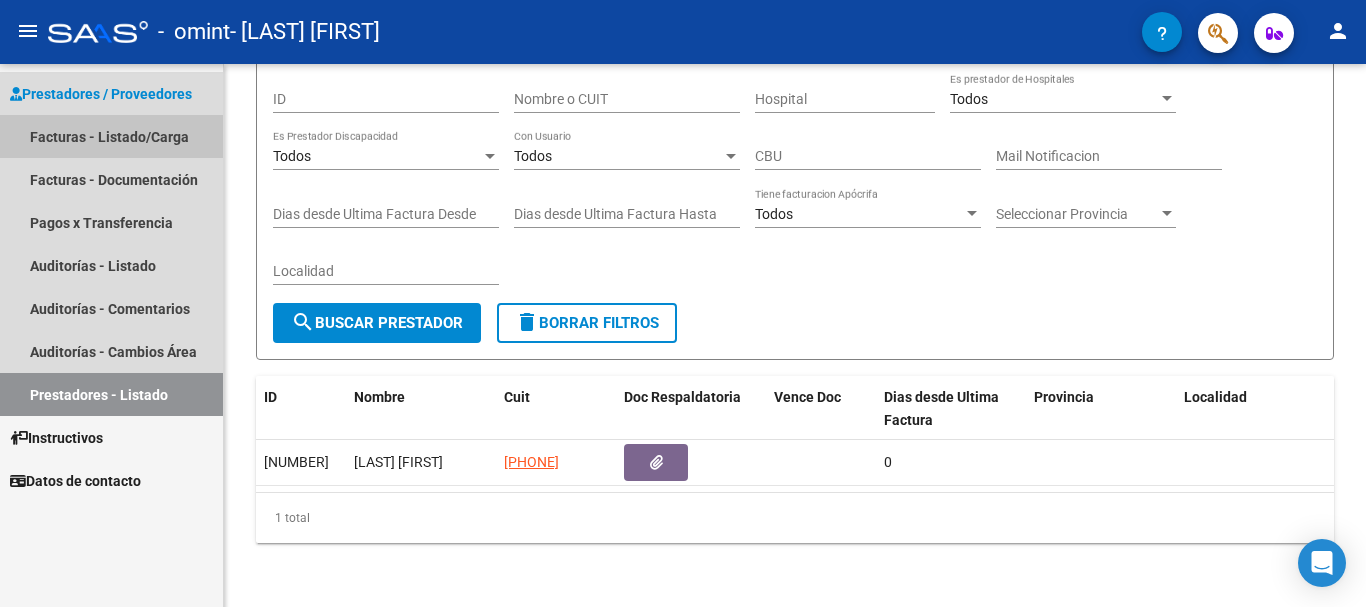 click on "Facturas - Listado/Carga" at bounding box center [111, 136] 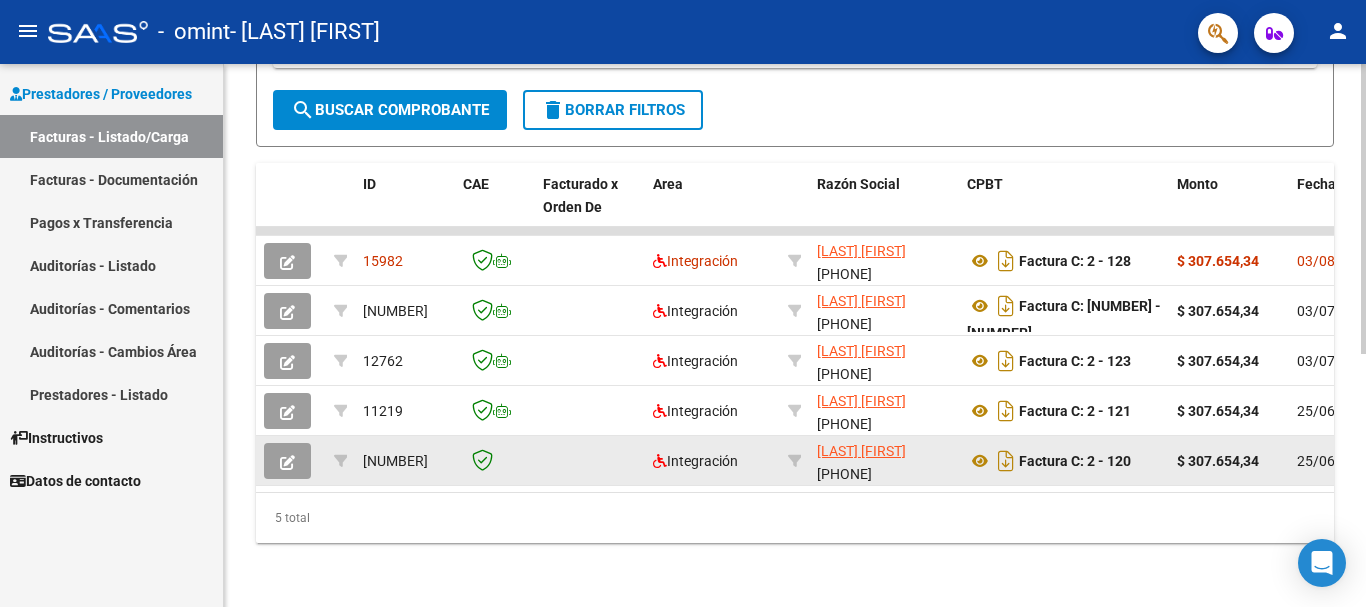 scroll, scrollTop: 474, scrollLeft: 0, axis: vertical 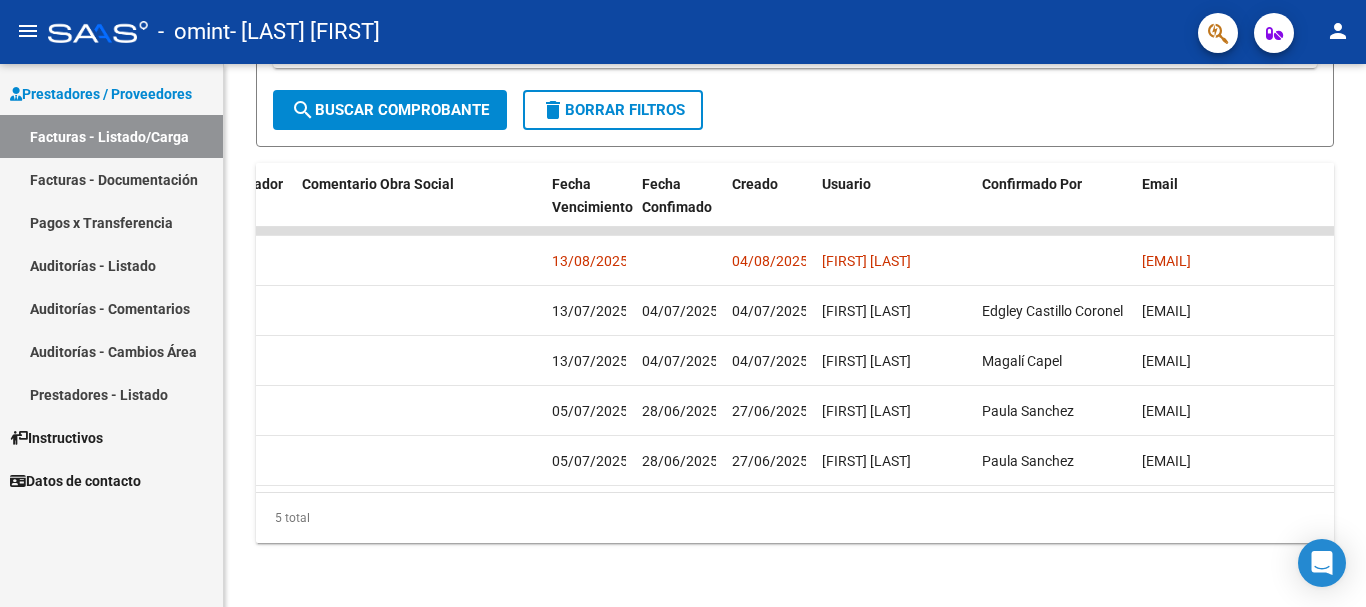 click on "person" 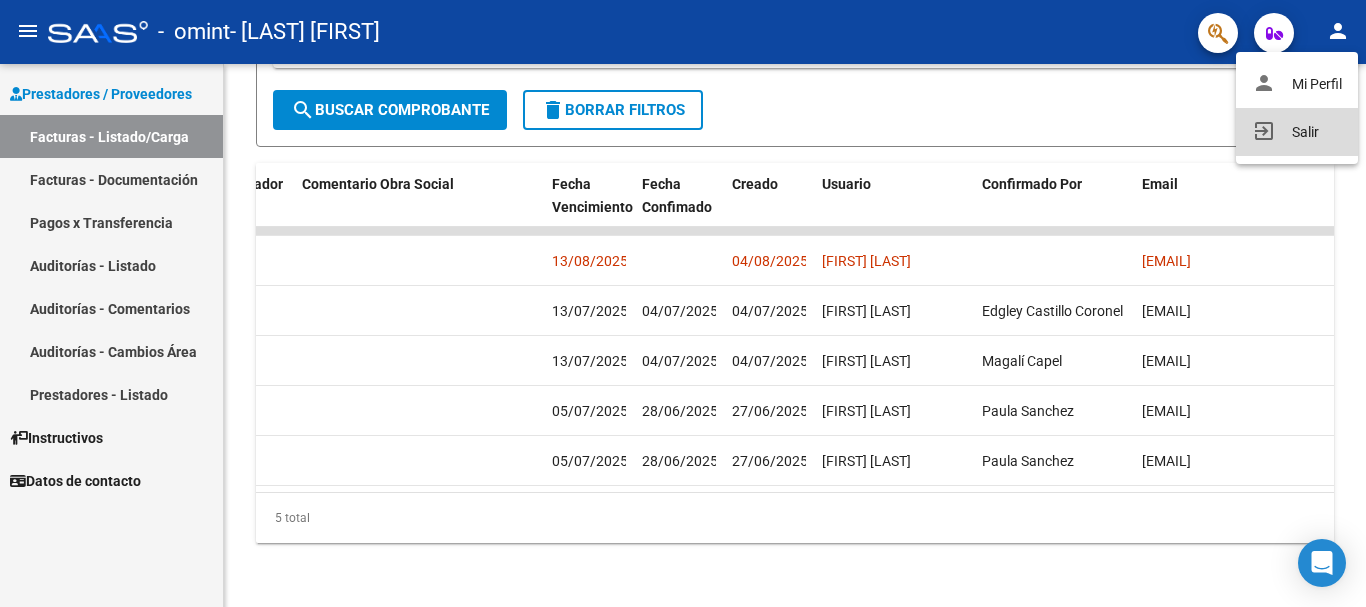 click on "exit_to_app  Salir" at bounding box center [1297, 132] 